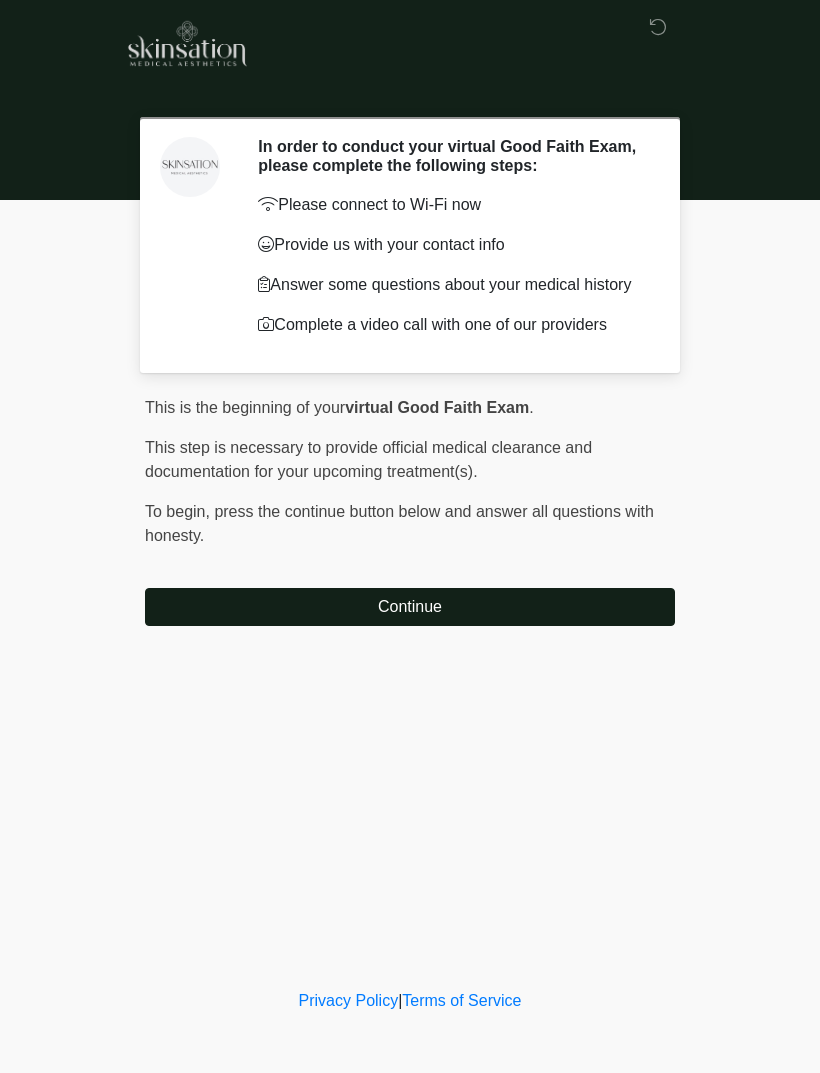 scroll, scrollTop: 0, scrollLeft: 0, axis: both 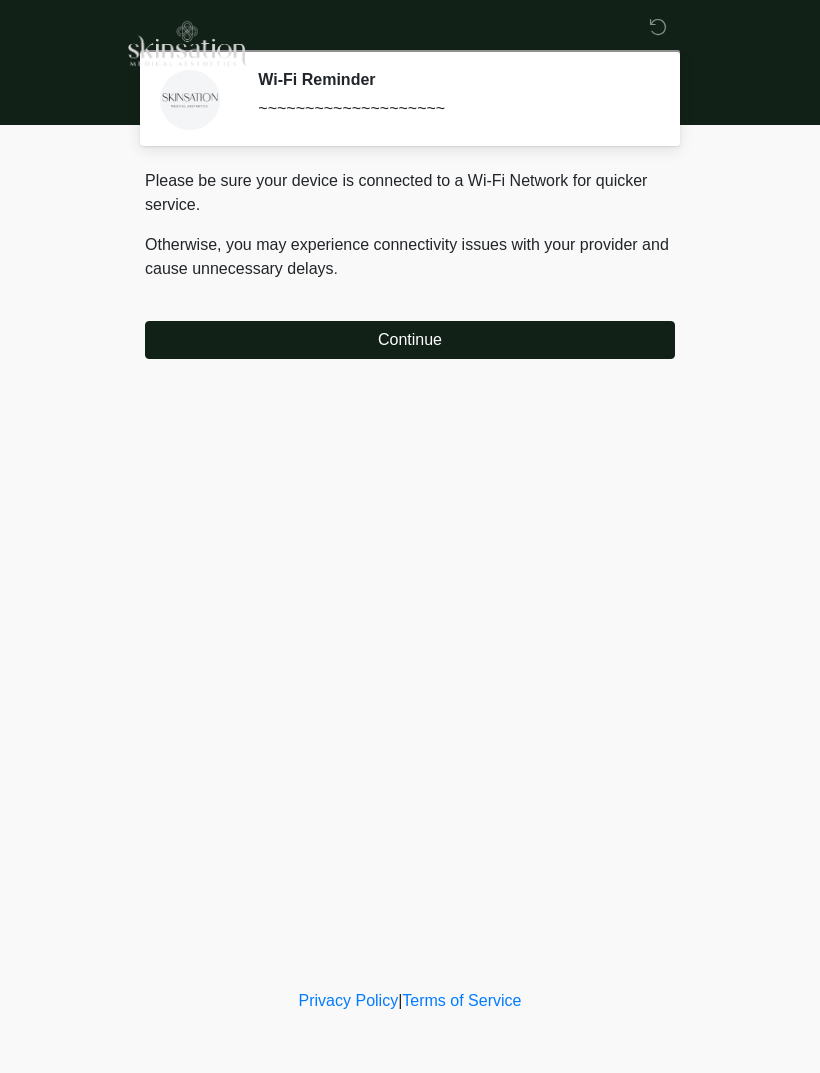 click on "Continue" at bounding box center (410, 340) 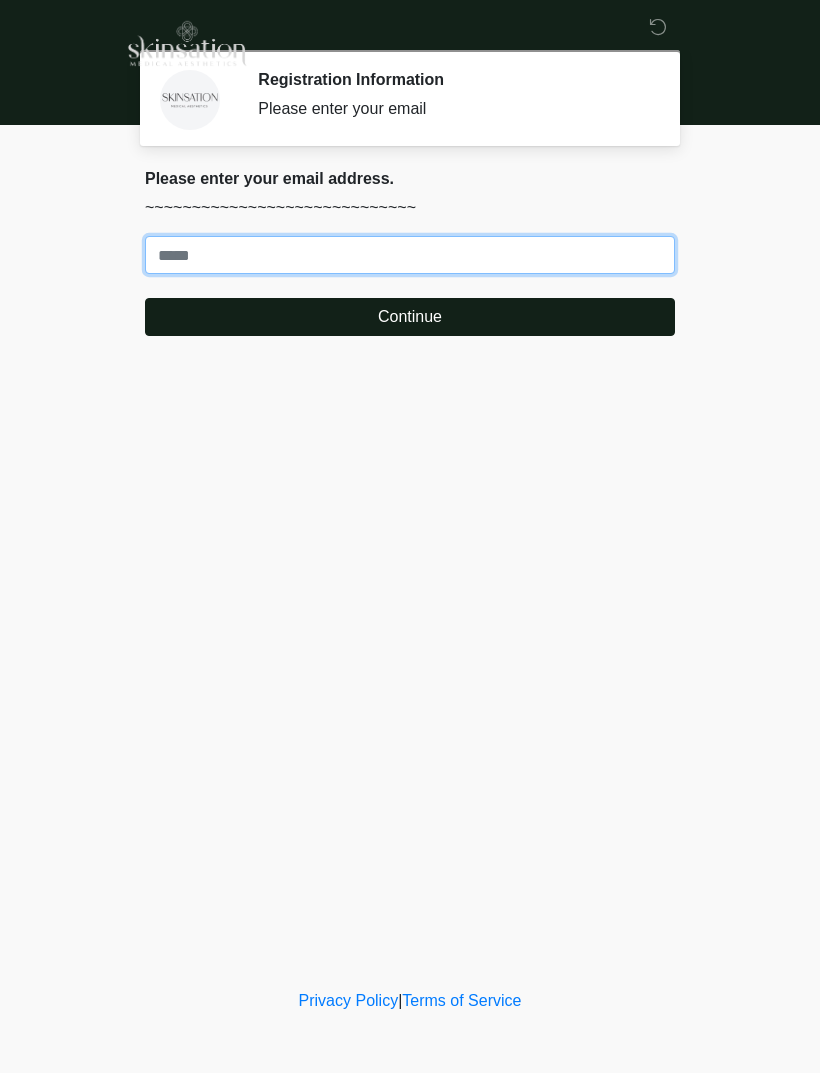 click on "Where should we email your treatment plan?" at bounding box center [410, 255] 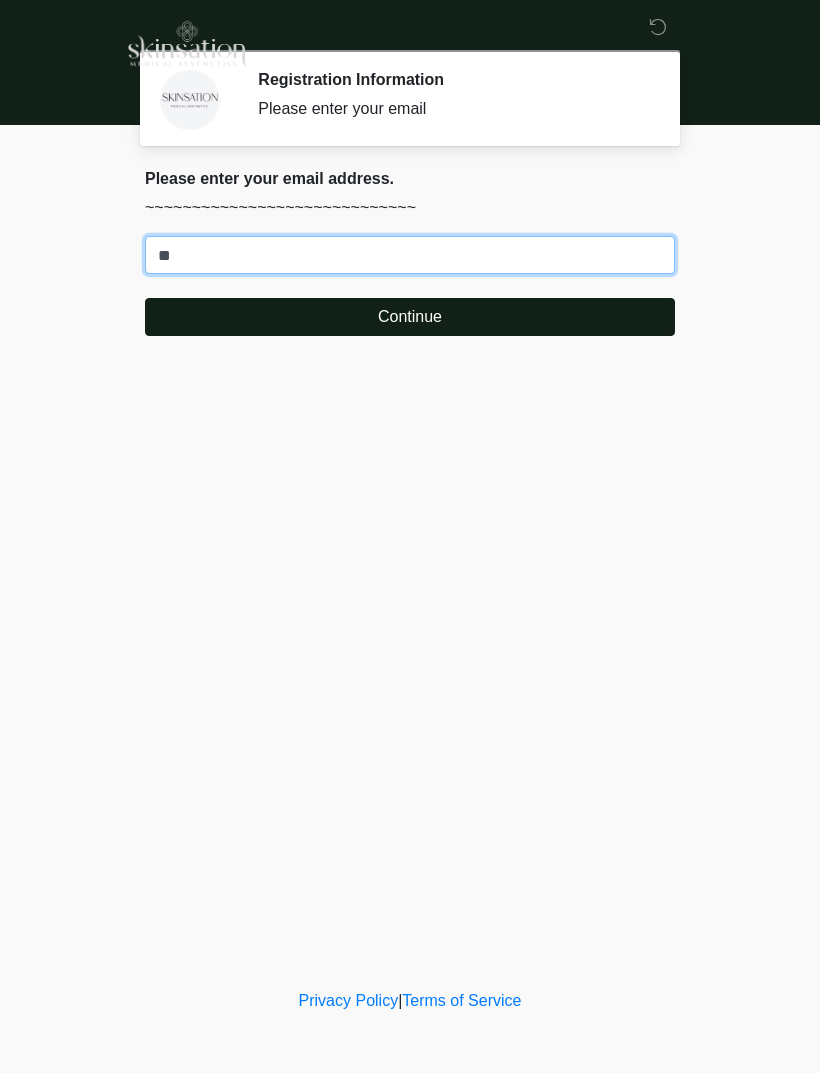 type on "*" 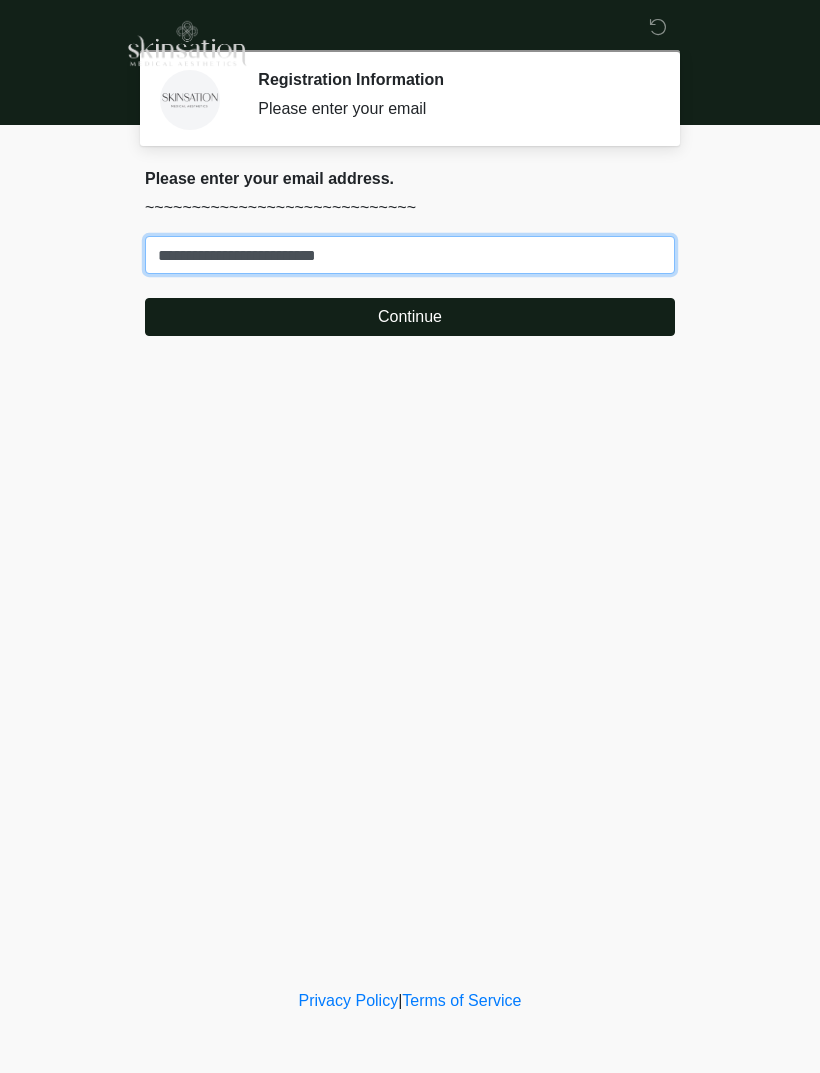 type on "**********" 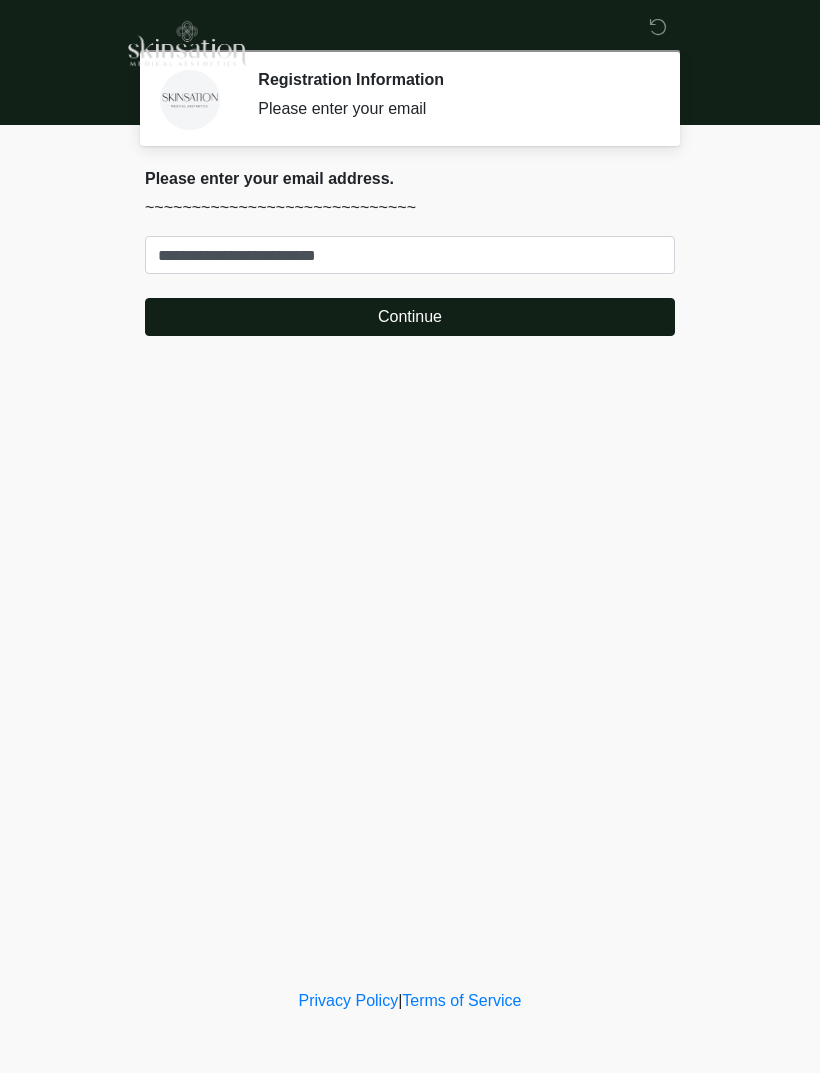 click on "Continue" at bounding box center (410, 317) 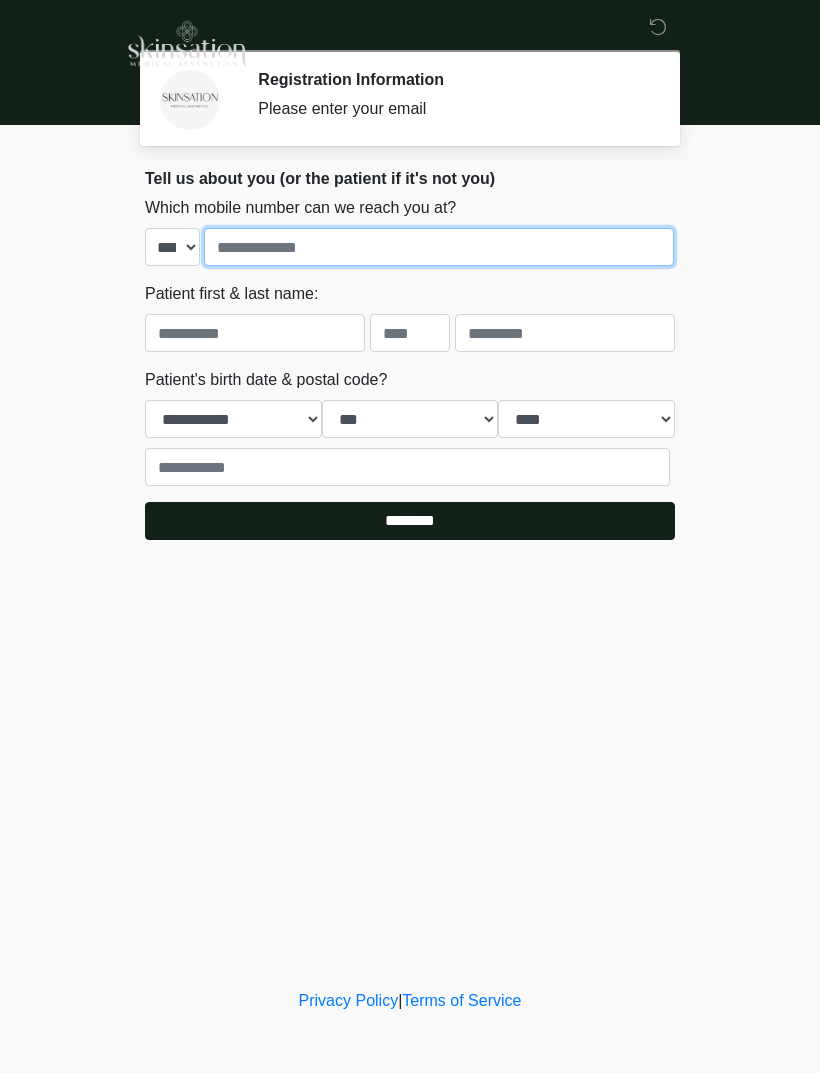 click at bounding box center (439, 247) 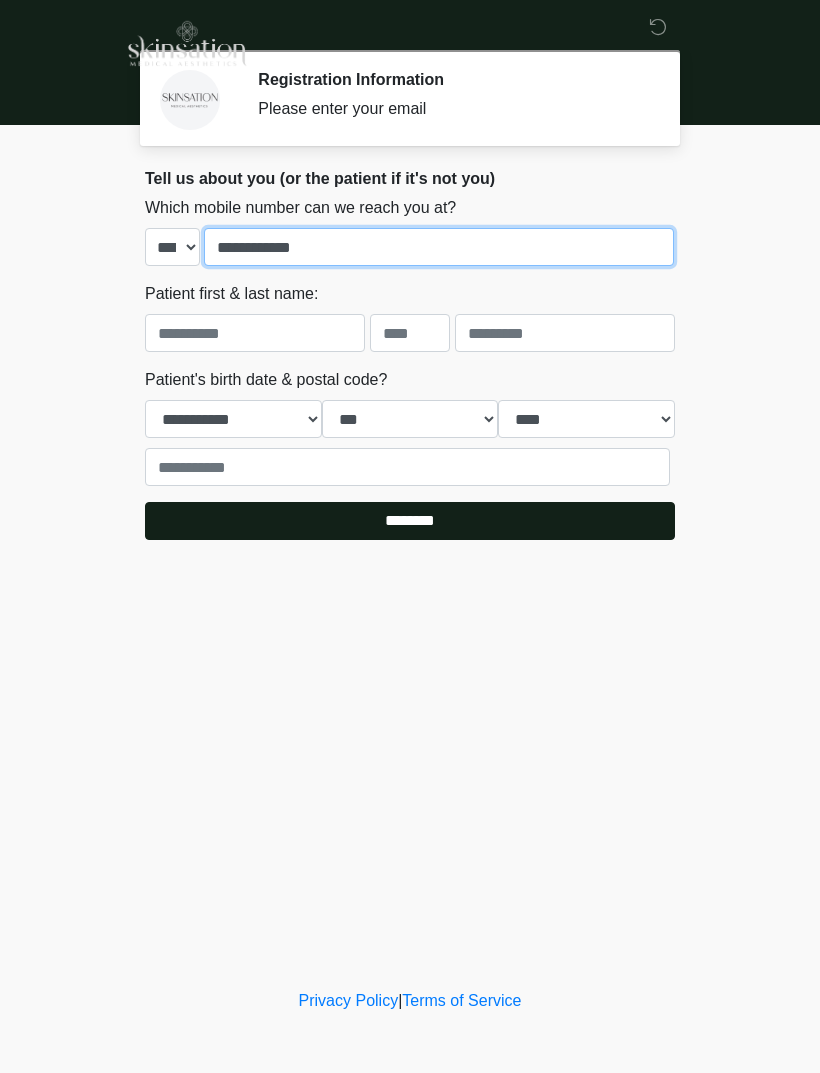 type on "**********" 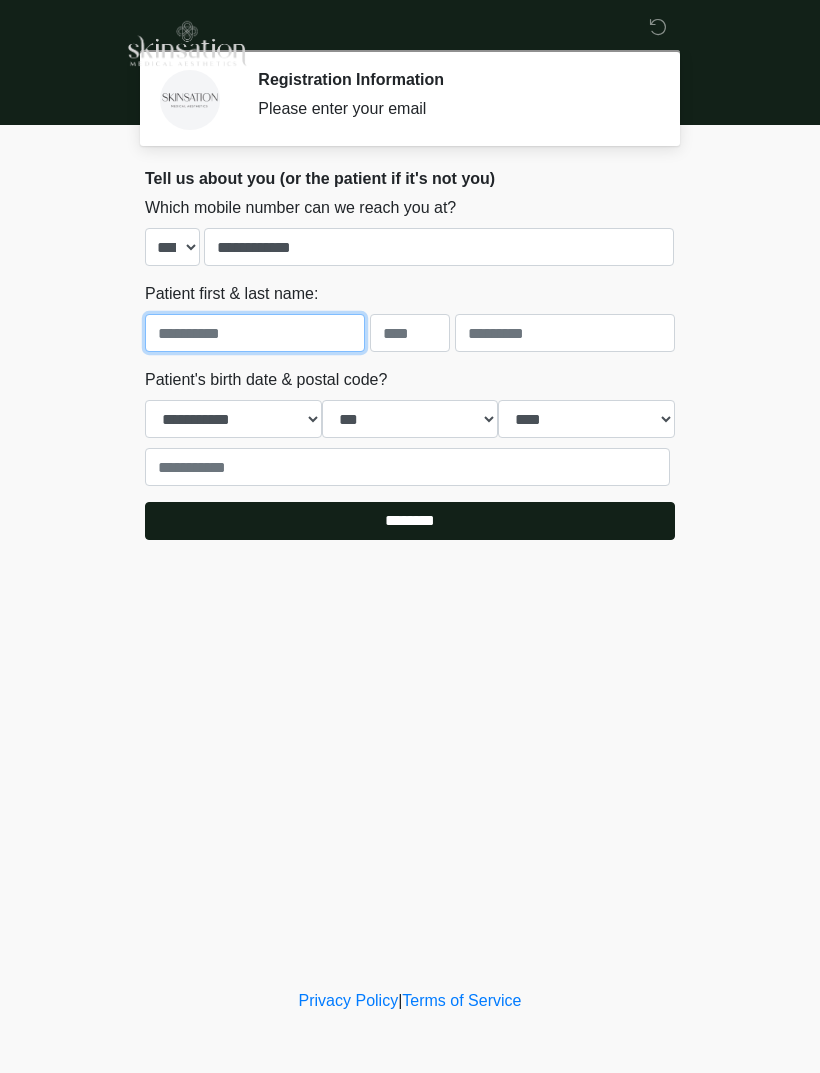click at bounding box center [255, 333] 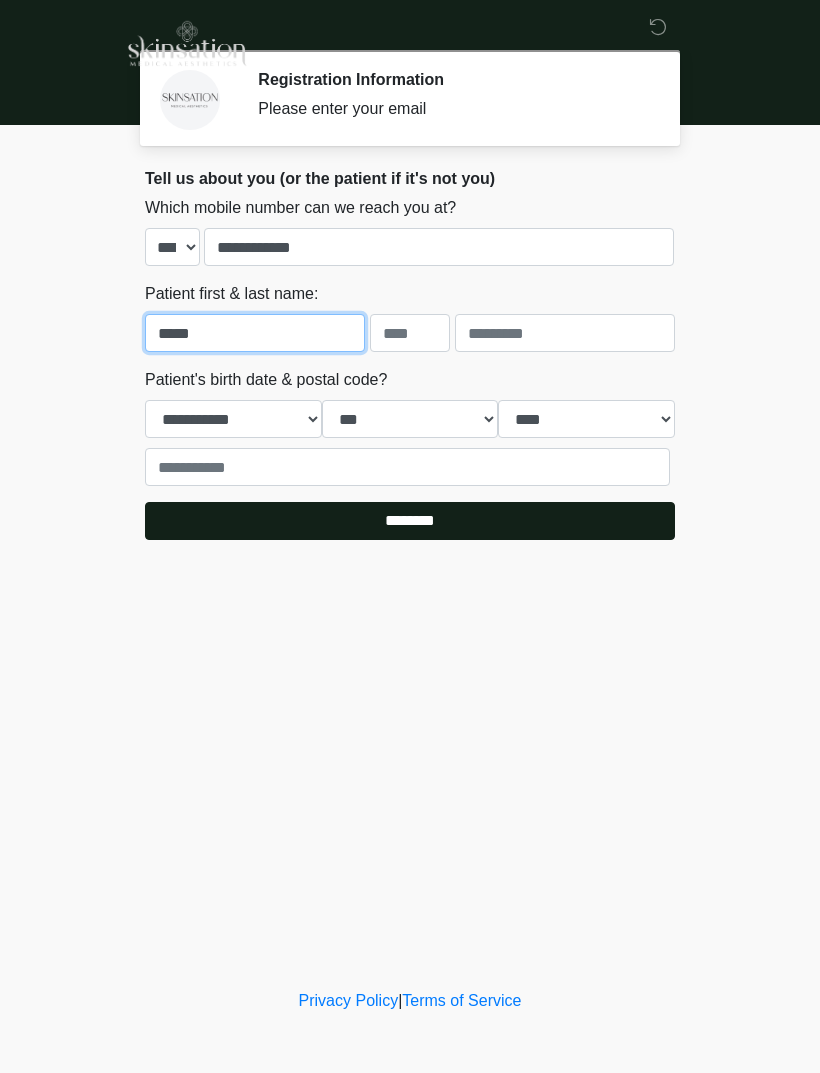 type on "*****" 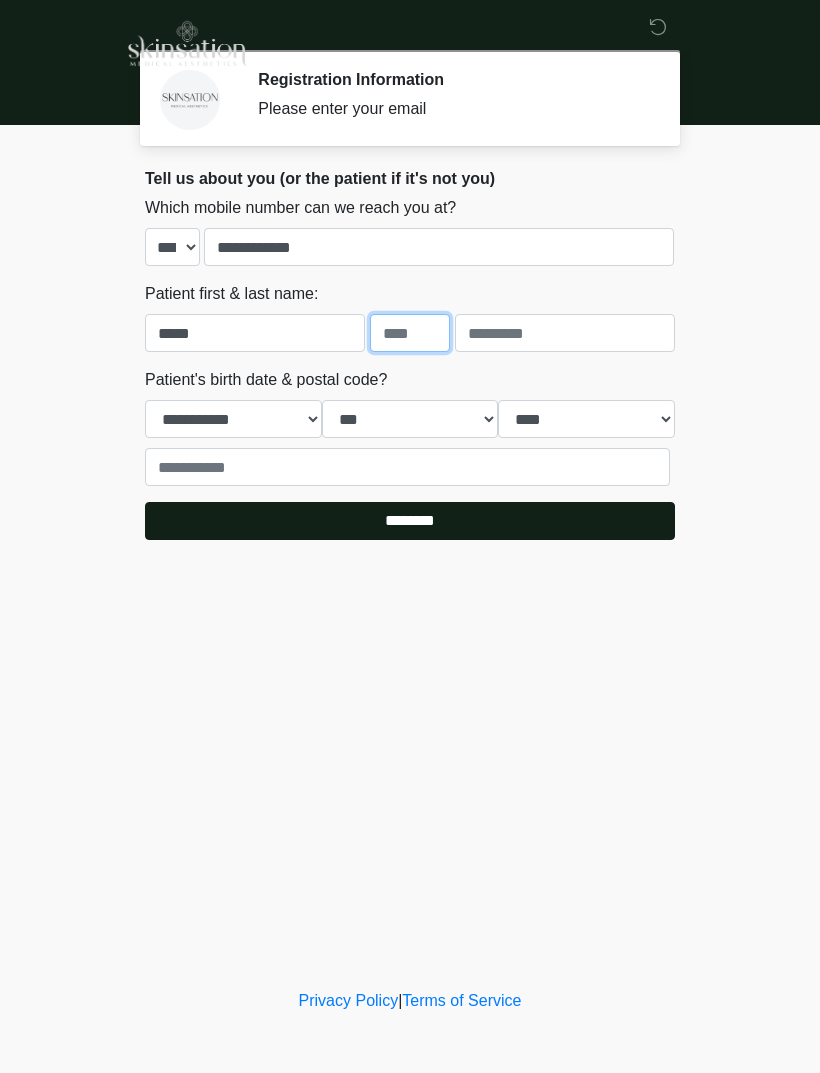 click at bounding box center (410, 333) 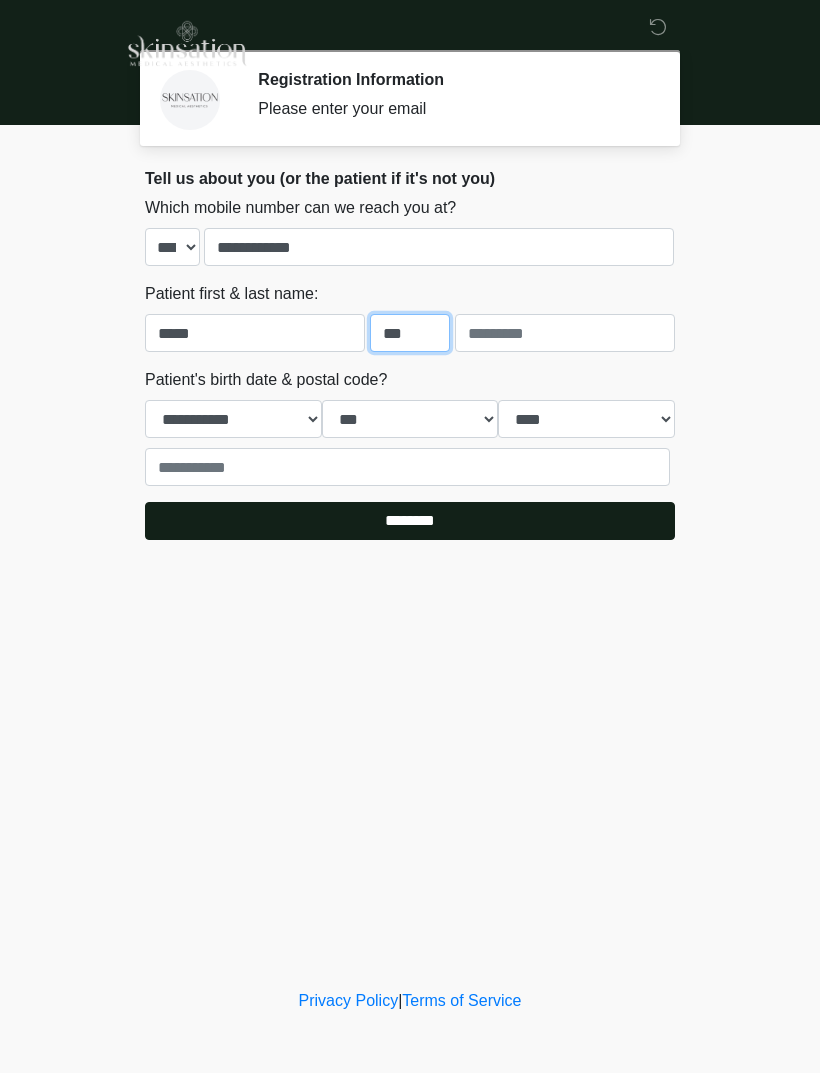 type on "***" 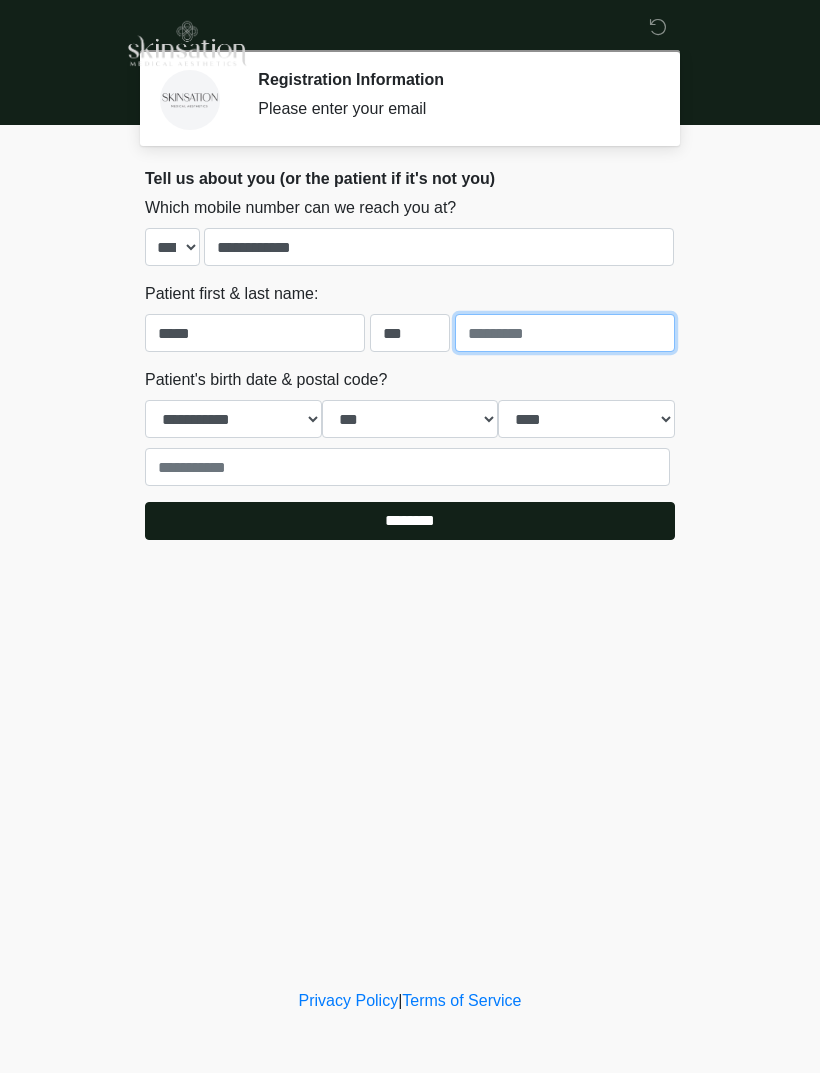 click at bounding box center (565, 333) 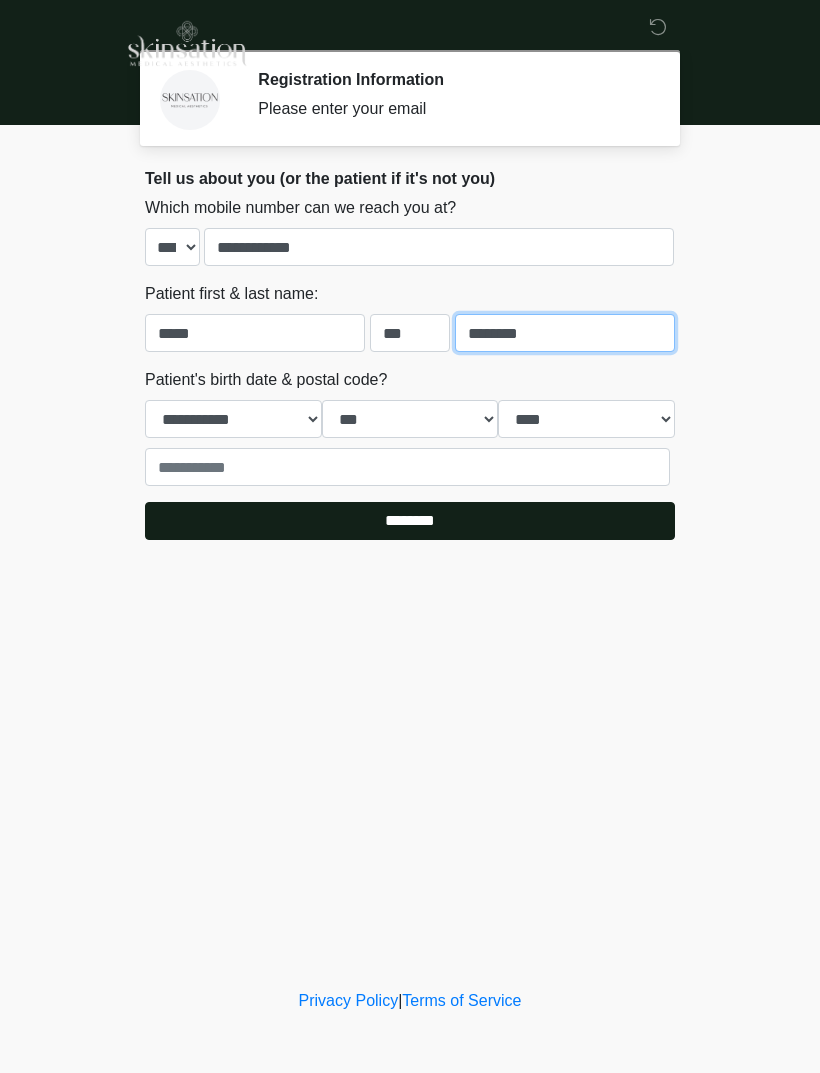 type on "********" 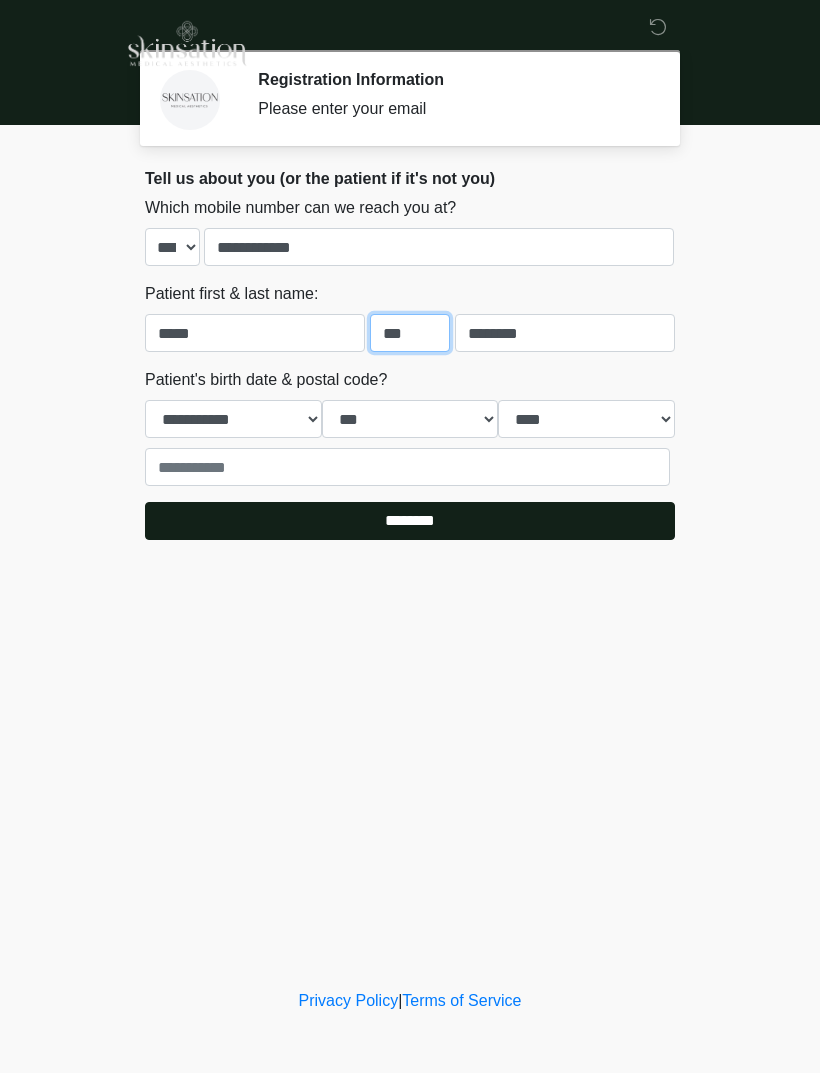 click on "***" at bounding box center [410, 333] 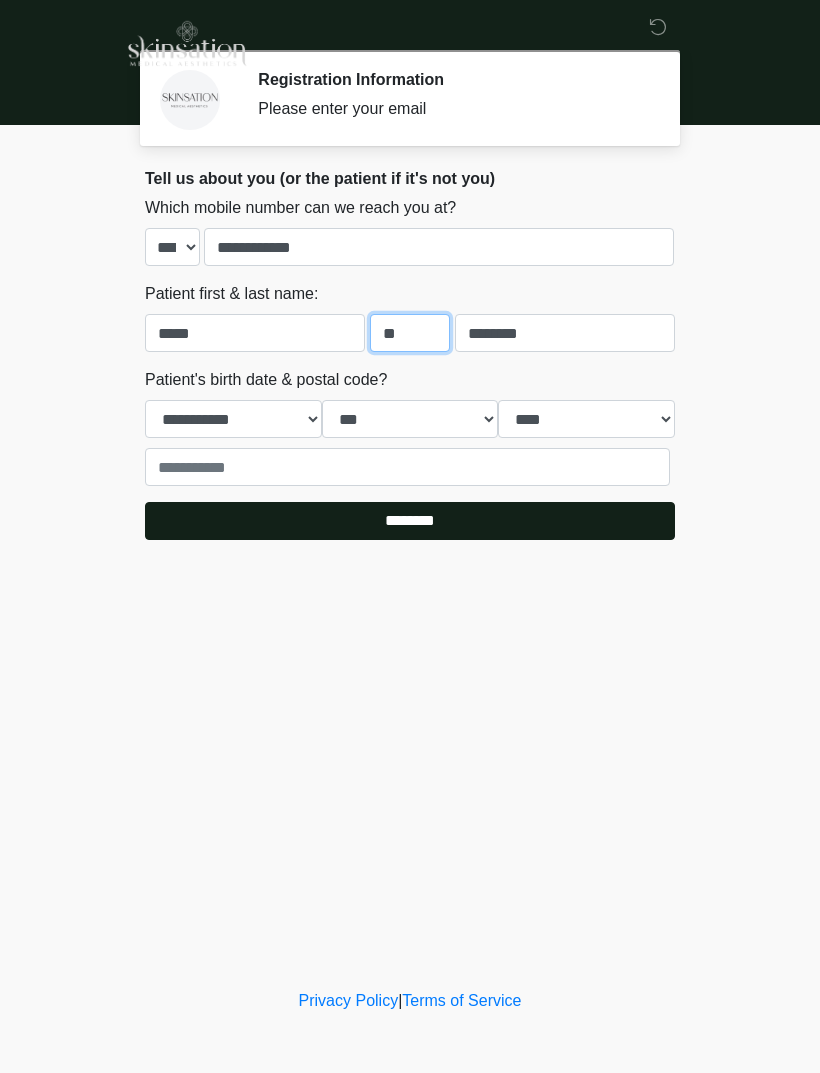 type on "*" 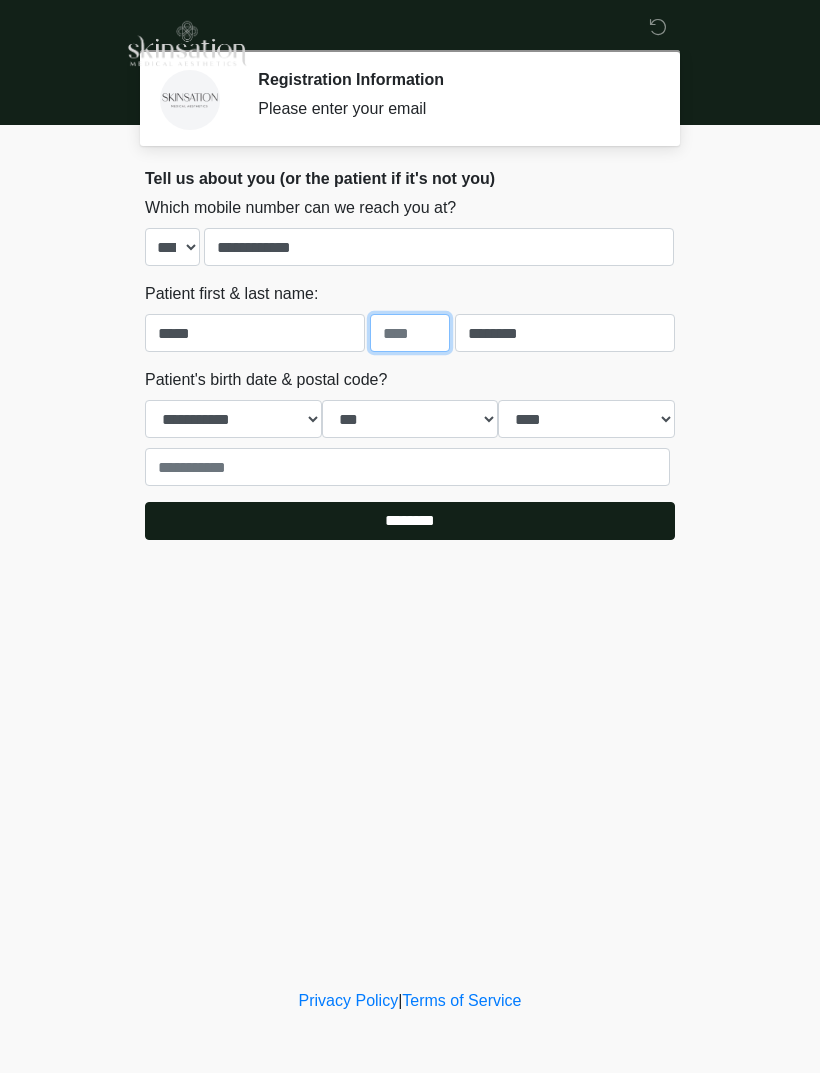 type 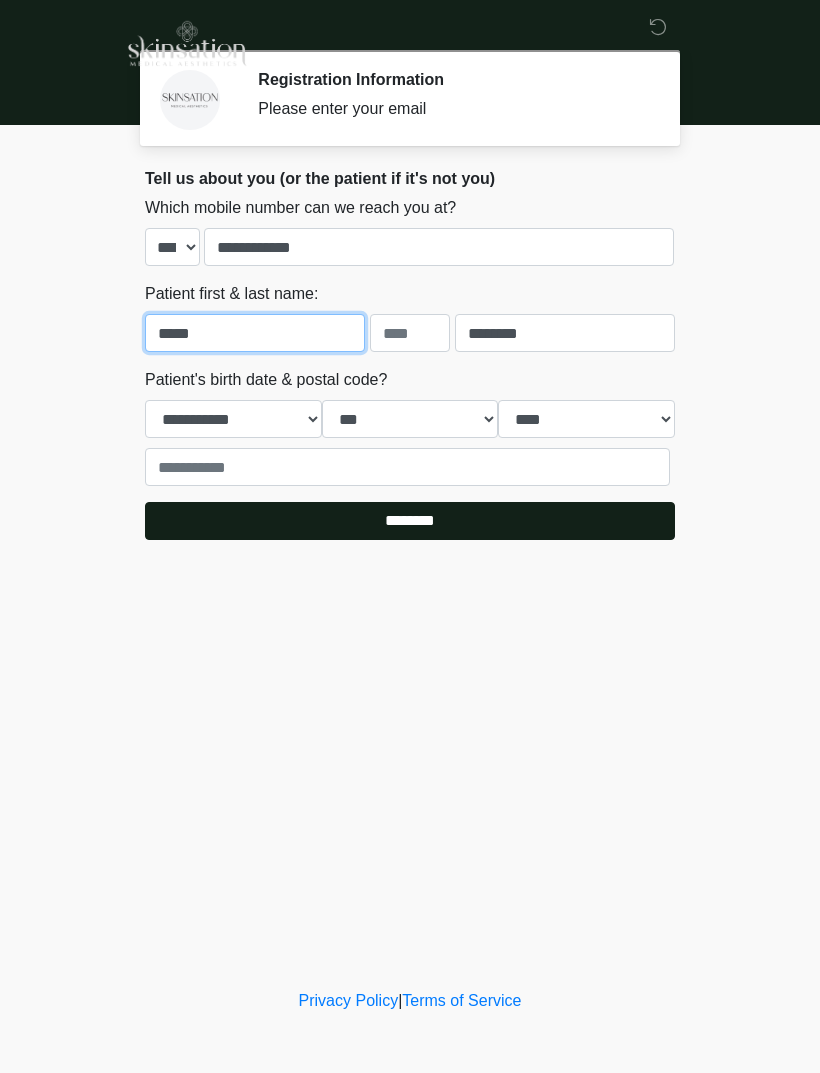 click on "*****" at bounding box center [255, 333] 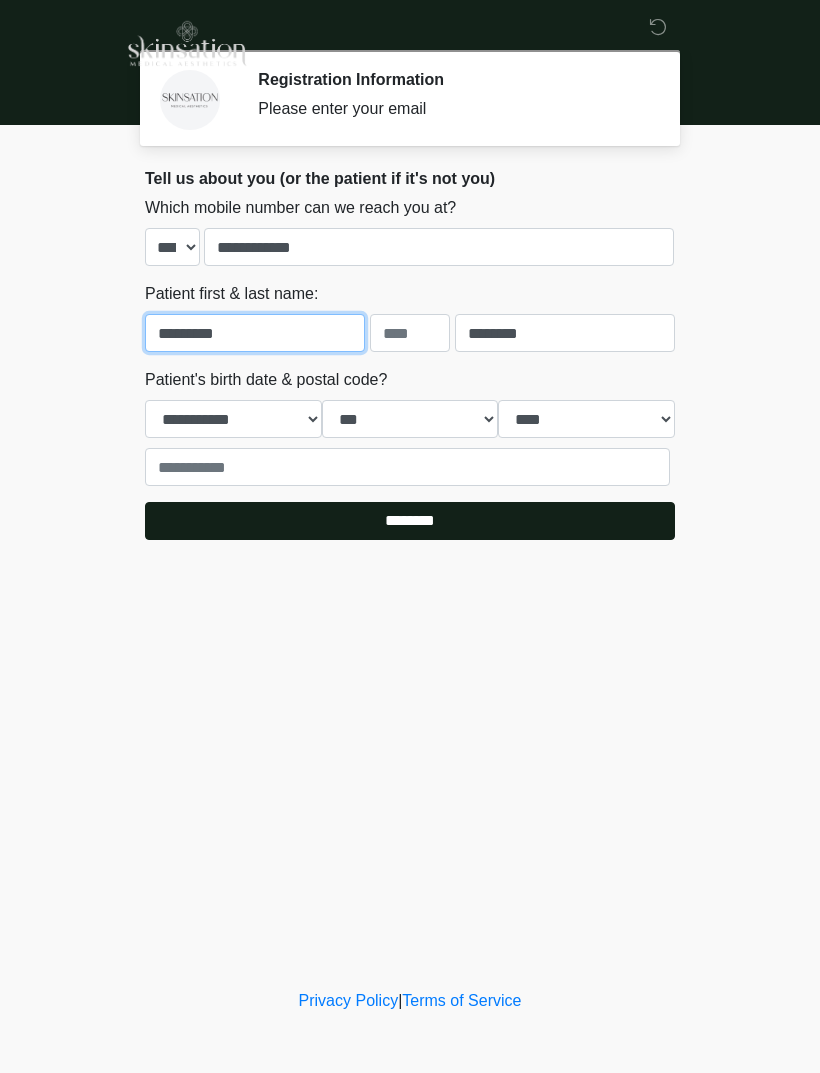 type on "*********" 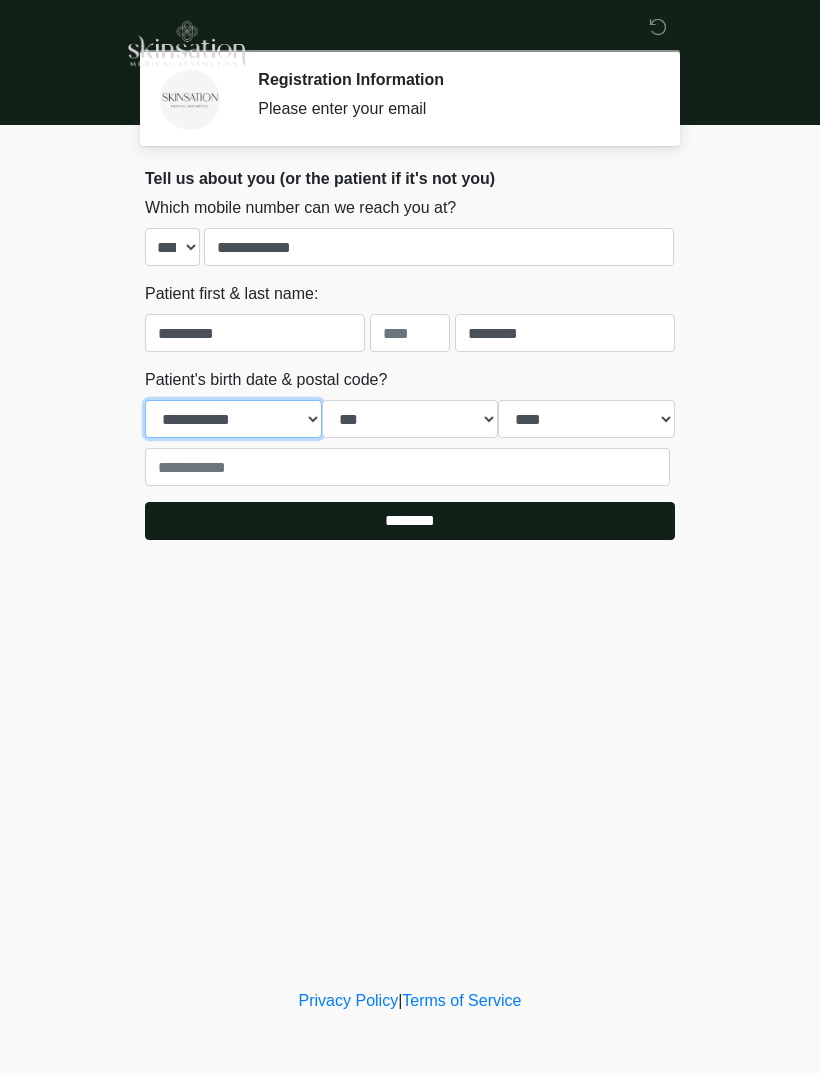 click on "**********" at bounding box center [233, 419] 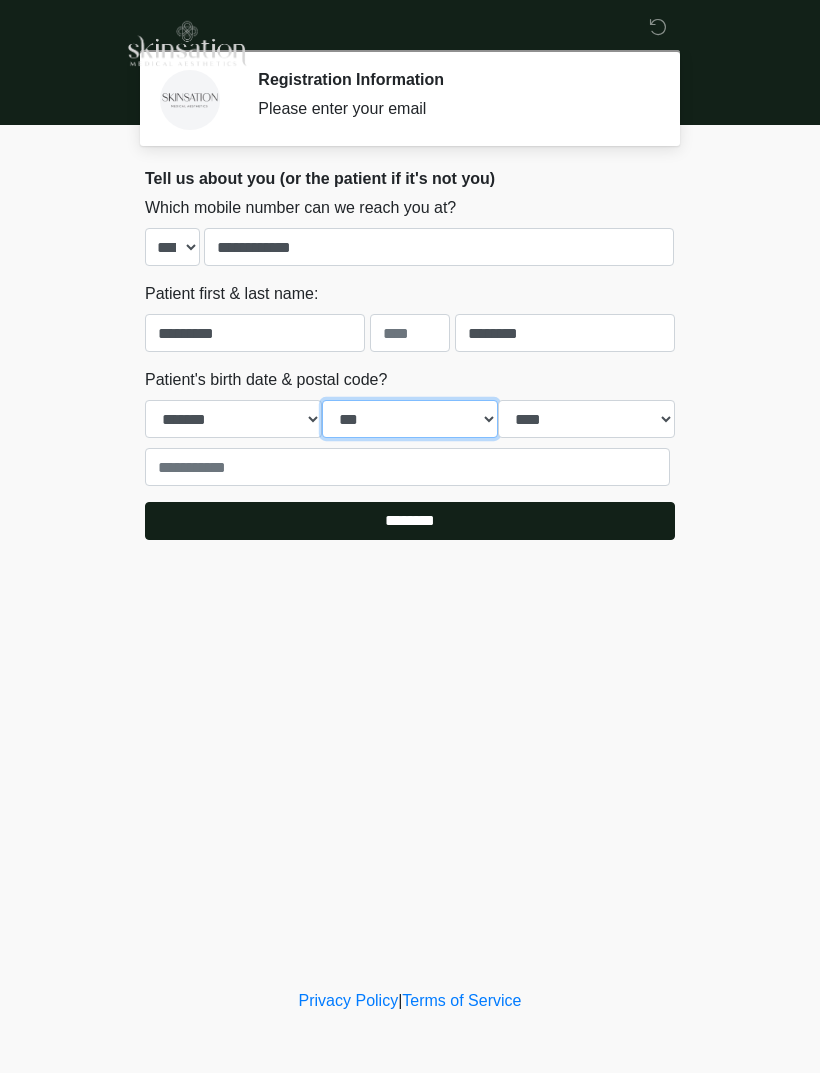 click on "***
*
*
*
*
*
*
*
*
*
**
**
**
**
**
**
**
**
**
**
**
**
**
**
**
**
**
**
**
**
**
**" at bounding box center [410, 419] 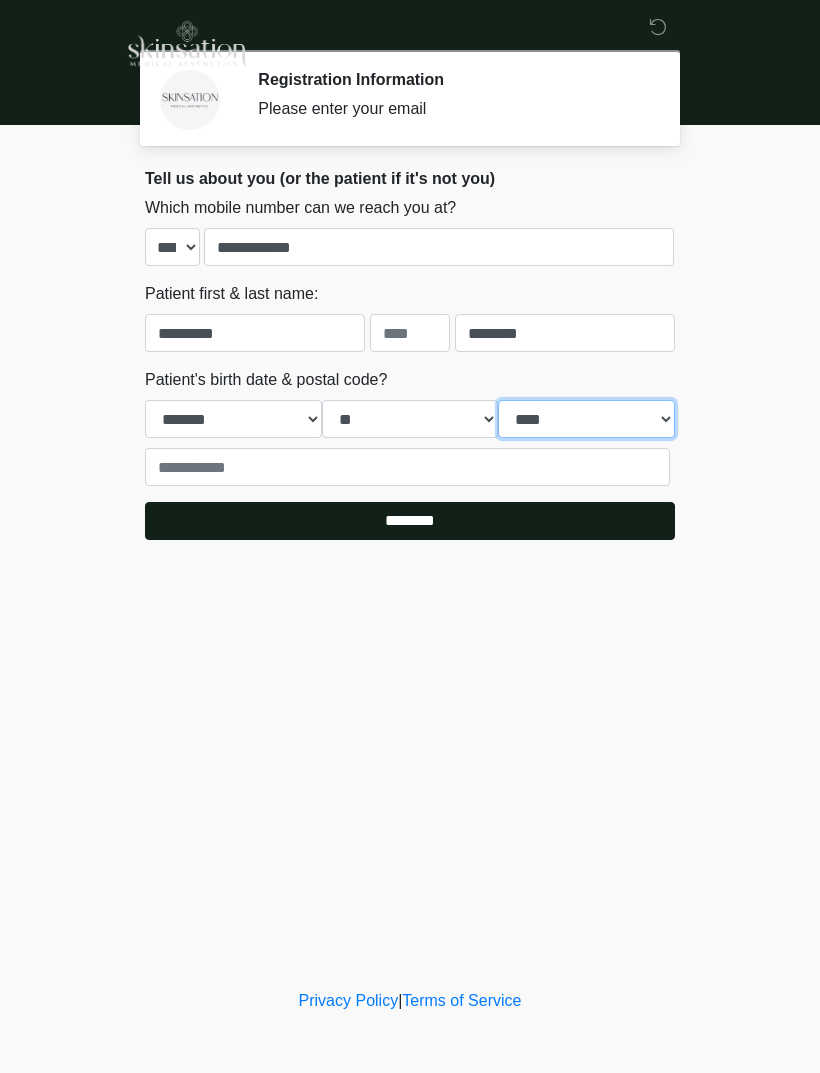 click on "****
****
****
****
****
****
****
****
****
****
****
****
****
****
****
****
****
****
****
****
****
****
****
****
****
****
****
****
****
****
****
****
****
****
****
****
****
****
****
****
****
****
****
****
****
****
****
****
****
****
****
****
****
****
****
****
****
****
****
****
****
****
****
****
****
****
****
****
****
****
****
****
****
****
****
****
****
****
****
****
****
****
****
****
****
****
****
****
****
****
****
****
****
****
****
****
****
****
****
****
****
****" at bounding box center [586, 419] 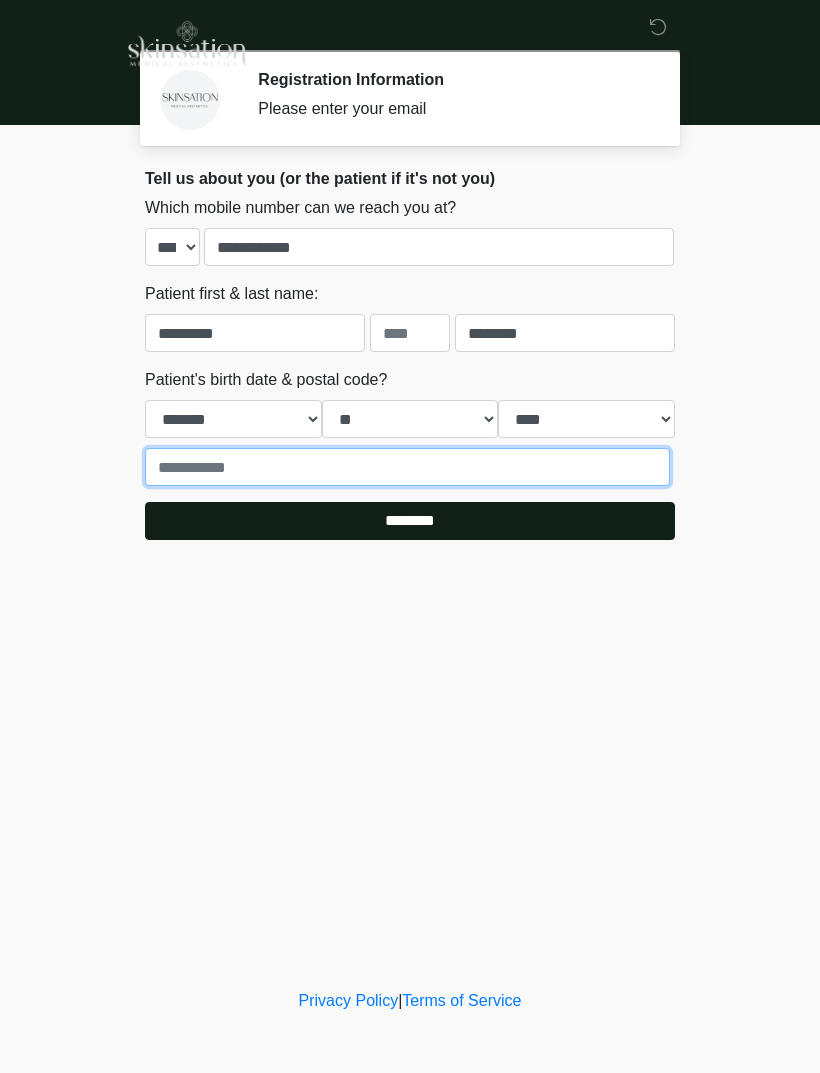 click at bounding box center (407, 467) 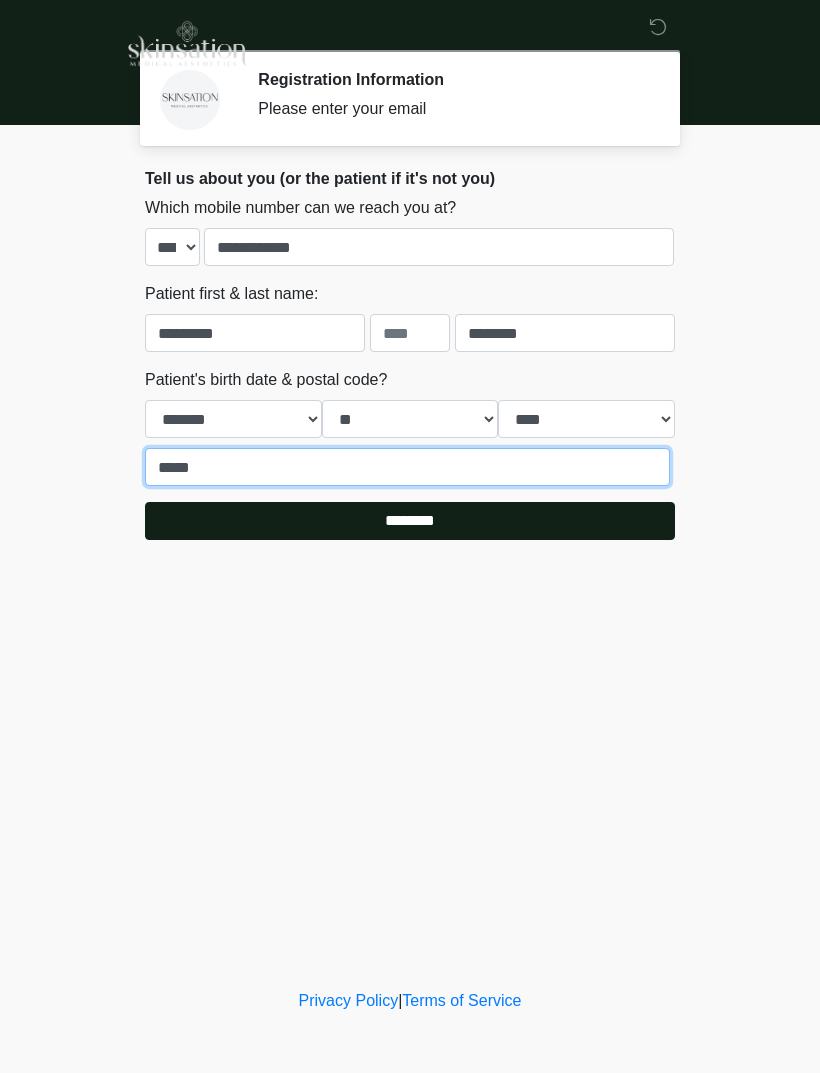 type on "*****" 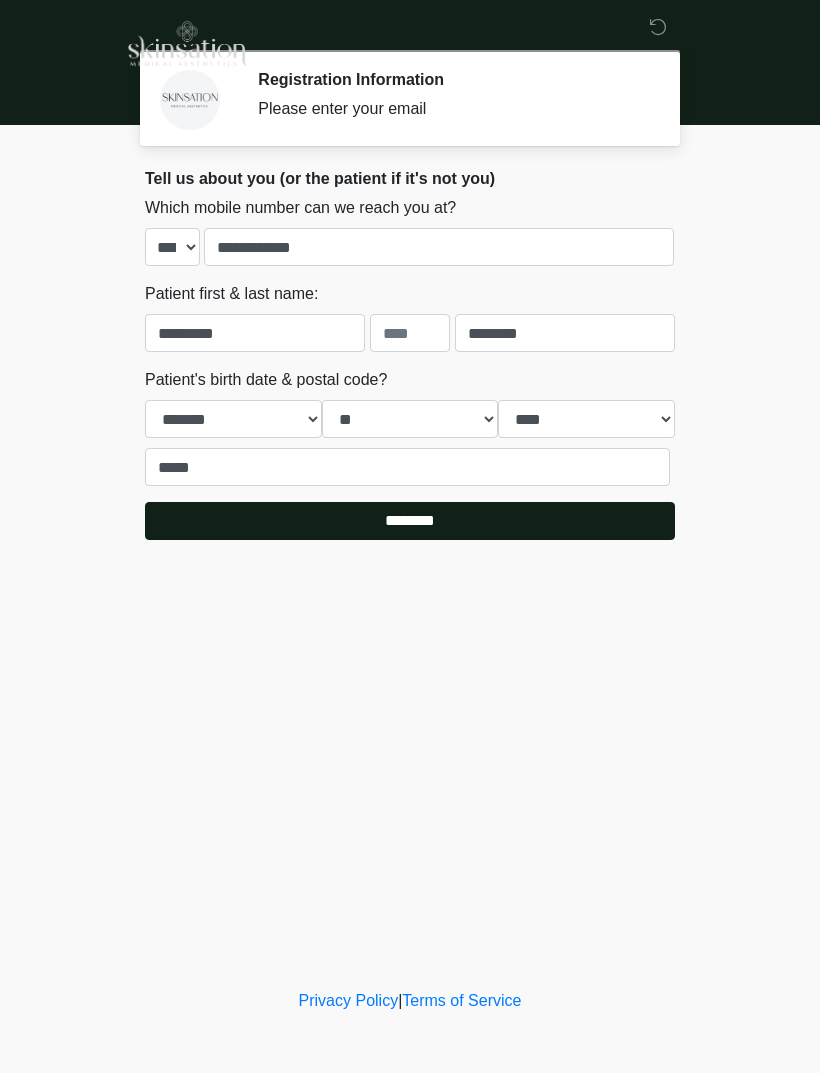 click on "********" at bounding box center [410, 521] 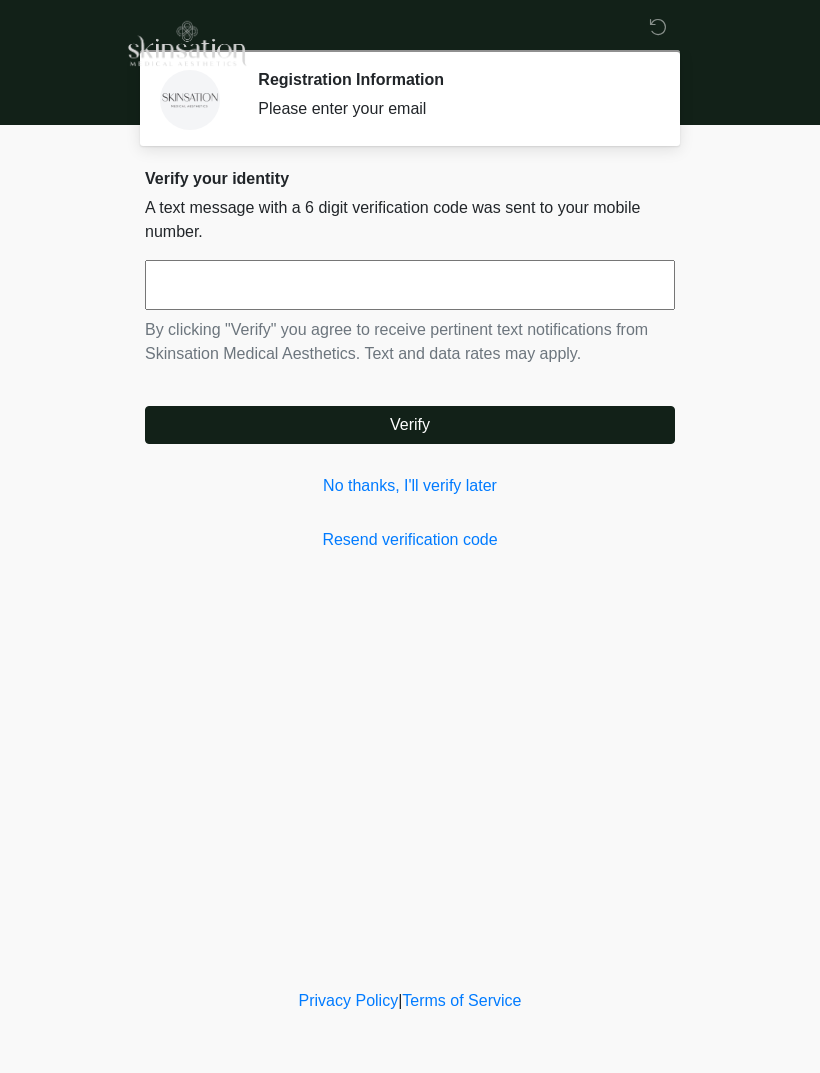 click on "No thanks, I'll verify later" at bounding box center (410, 486) 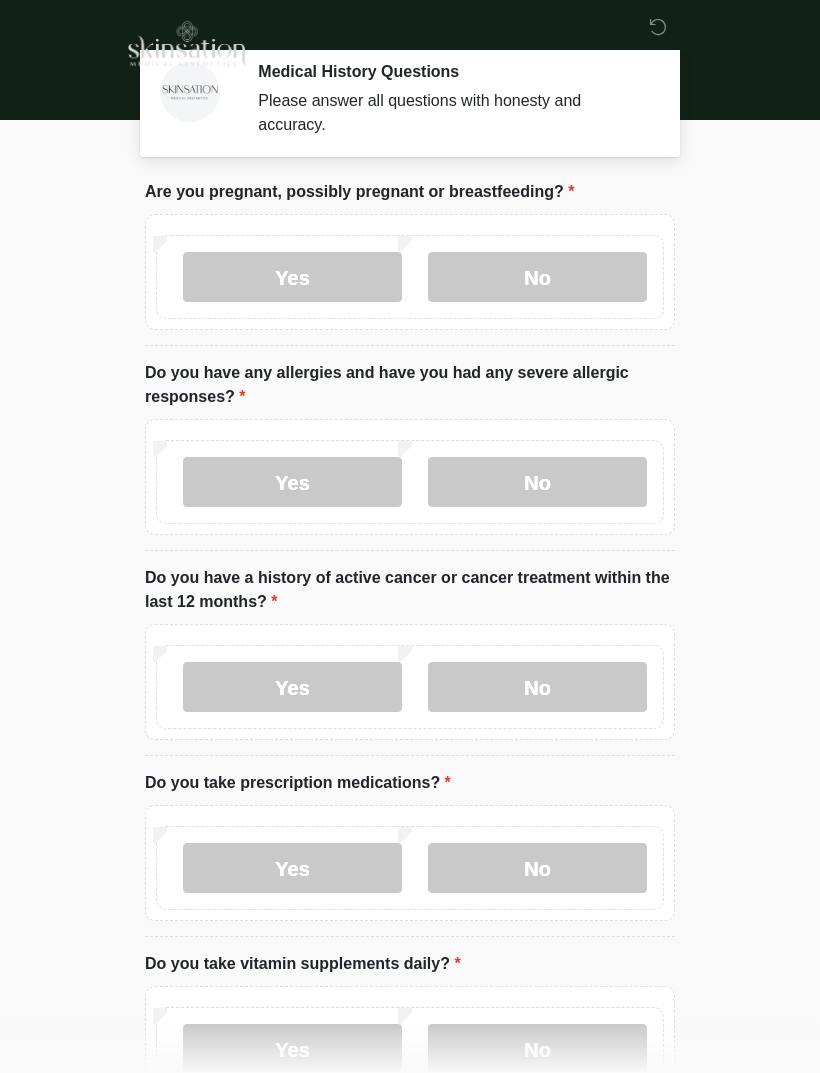 scroll, scrollTop: 10, scrollLeft: 0, axis: vertical 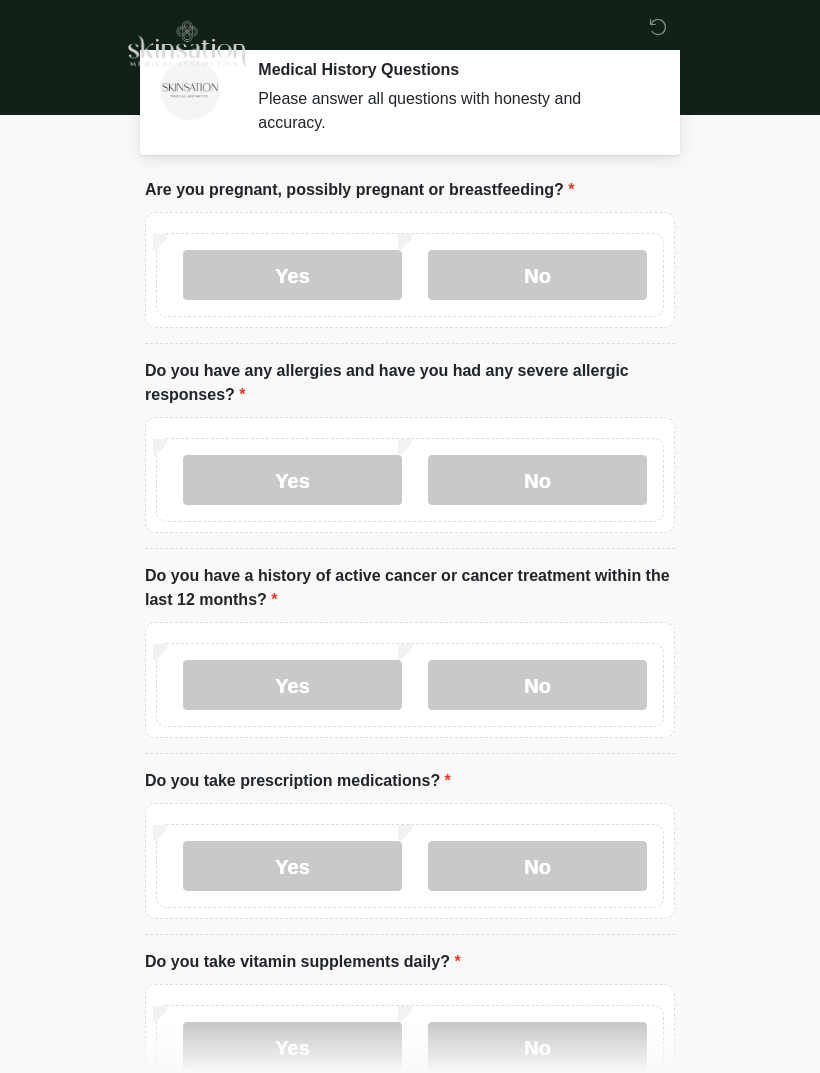 click on "No" at bounding box center (537, 275) 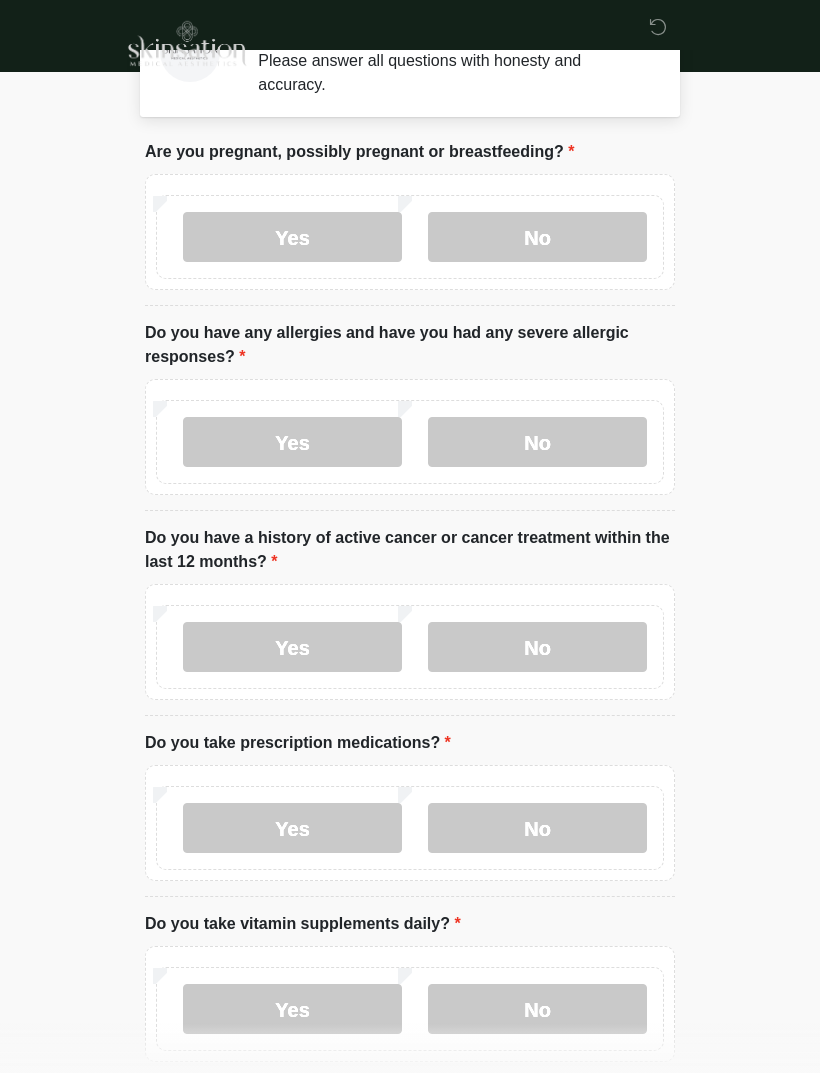 scroll, scrollTop: 53, scrollLeft: 0, axis: vertical 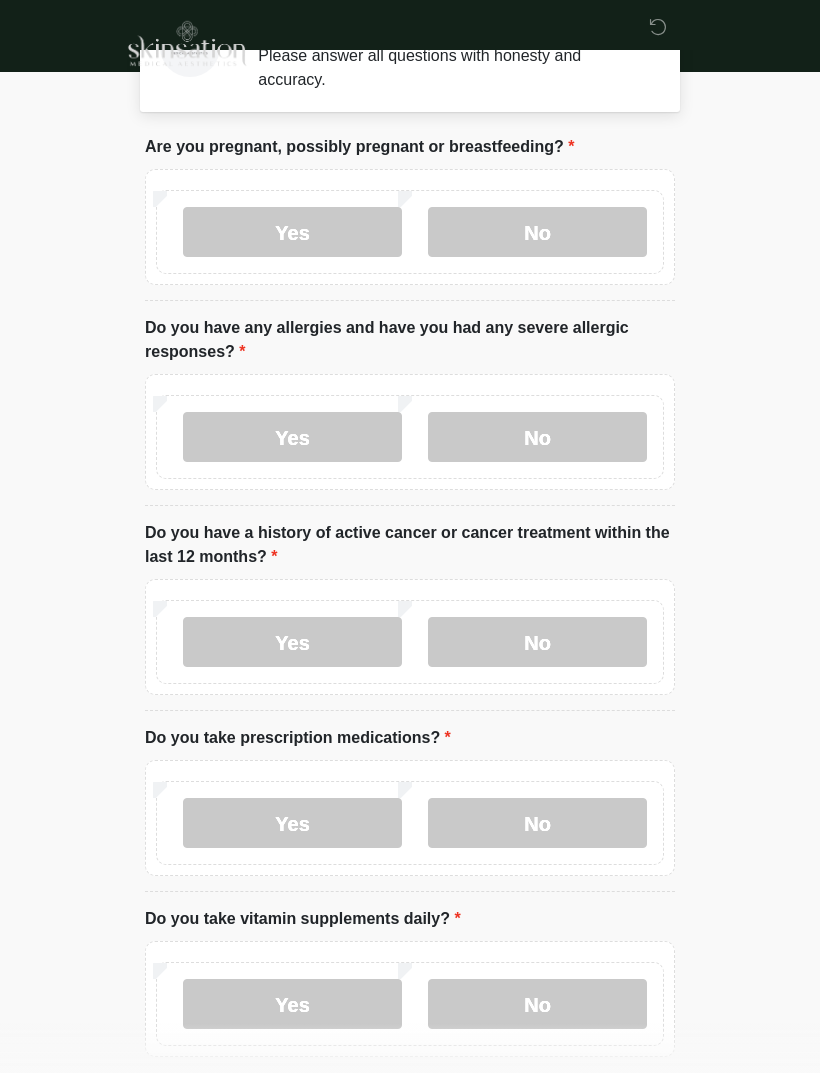 click on "No" at bounding box center [537, 437] 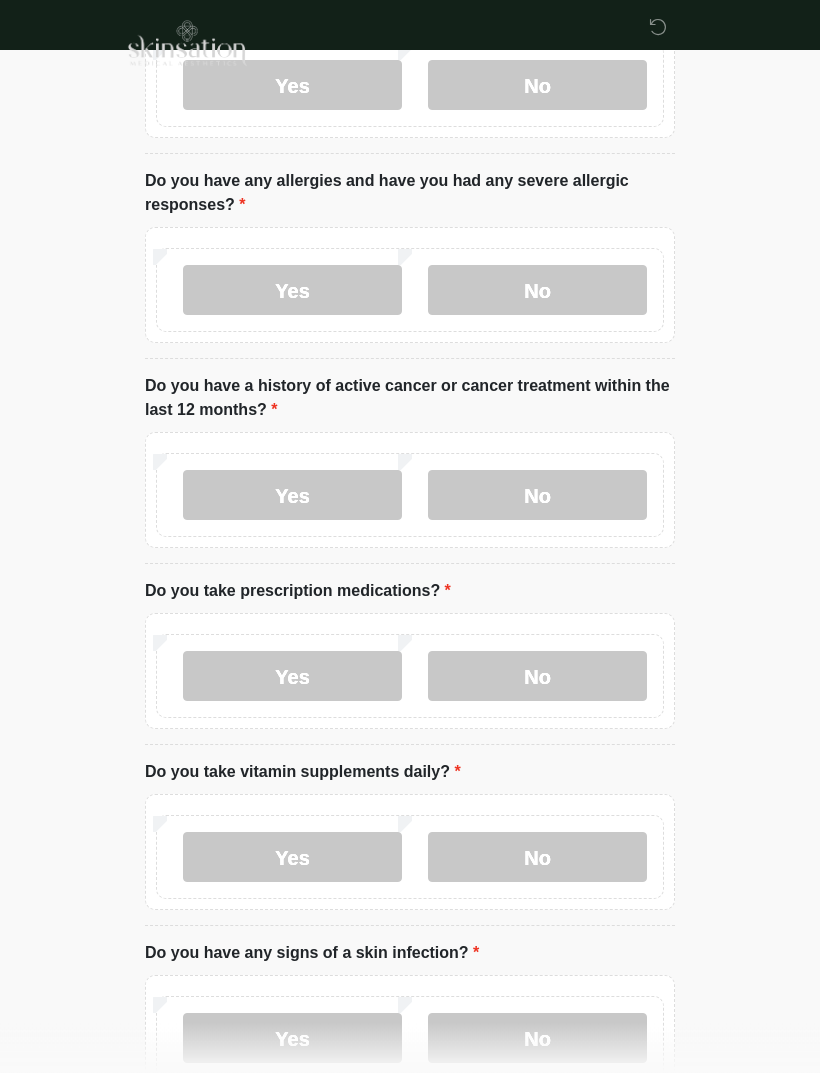 scroll, scrollTop: 208, scrollLeft: 0, axis: vertical 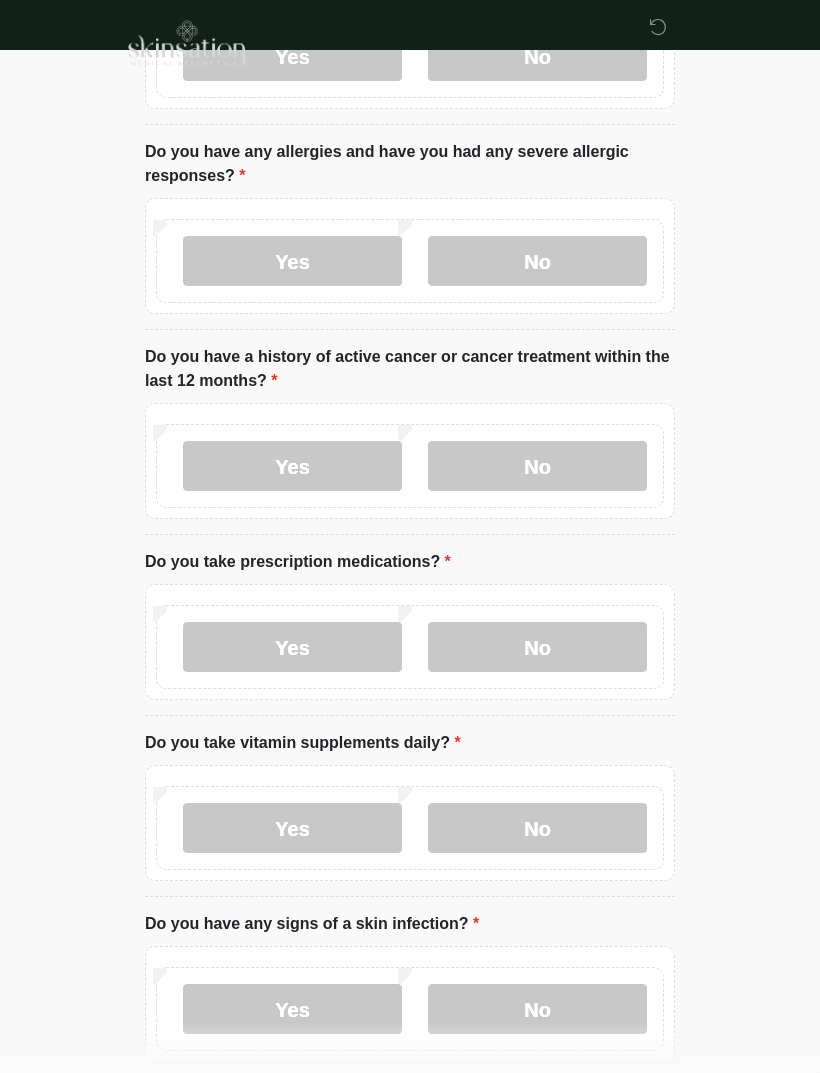 click on "No" at bounding box center [537, 467] 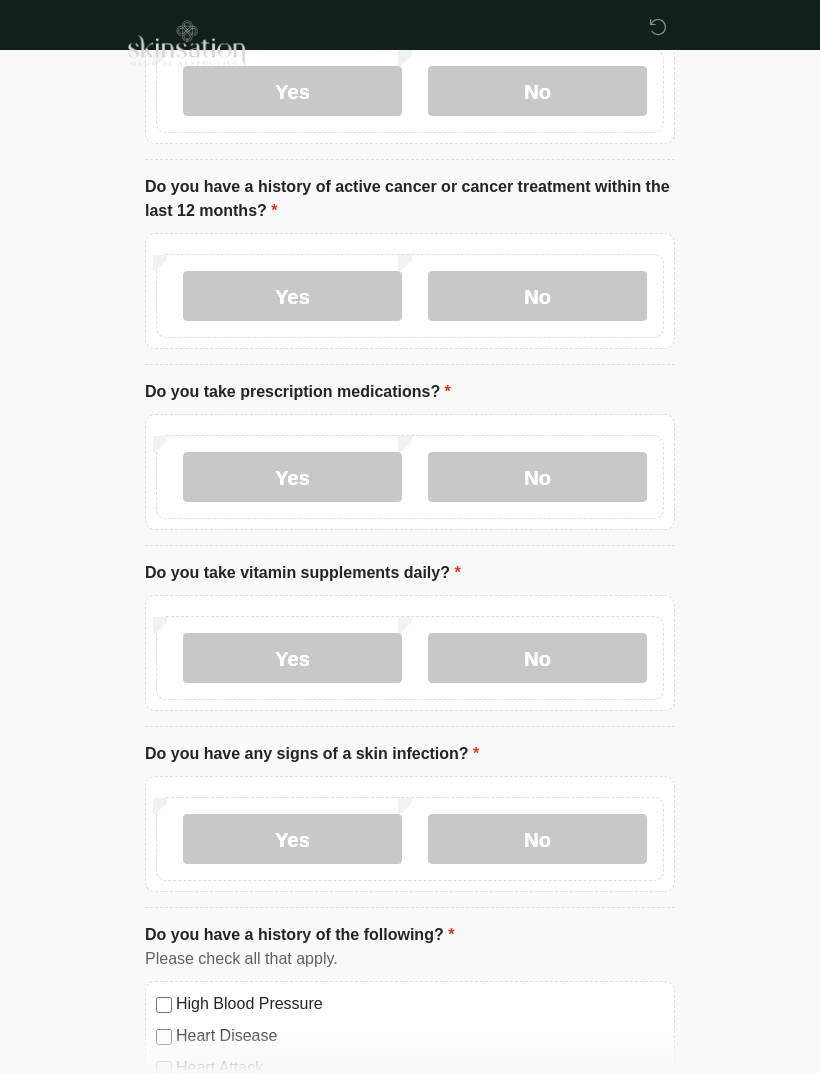 scroll, scrollTop: 411, scrollLeft: 0, axis: vertical 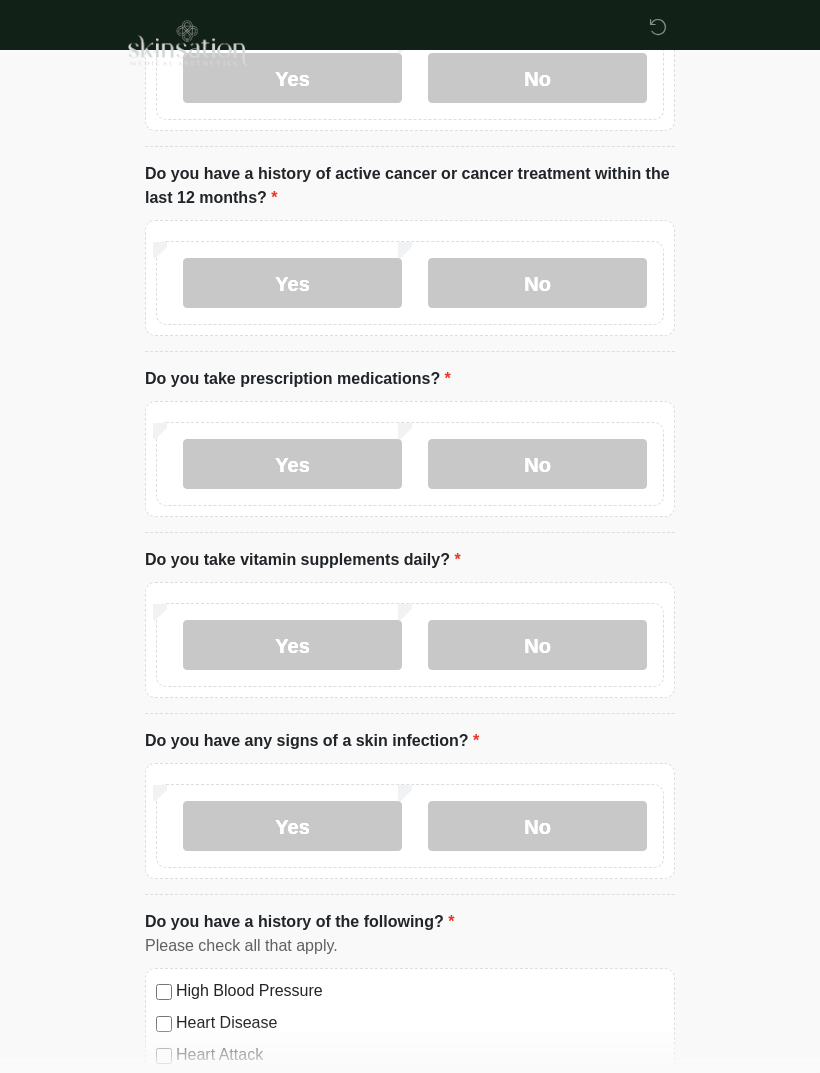click on "Yes" at bounding box center (292, 465) 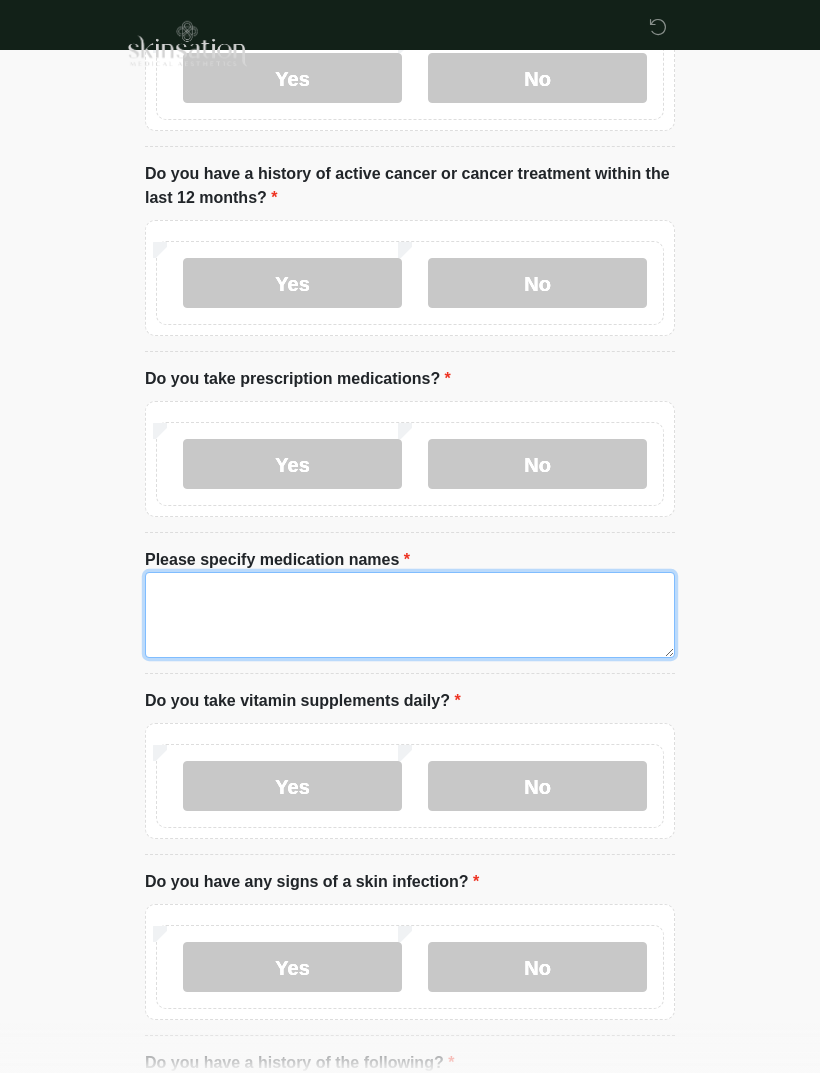 click on "Please specify medication names" at bounding box center [410, 615] 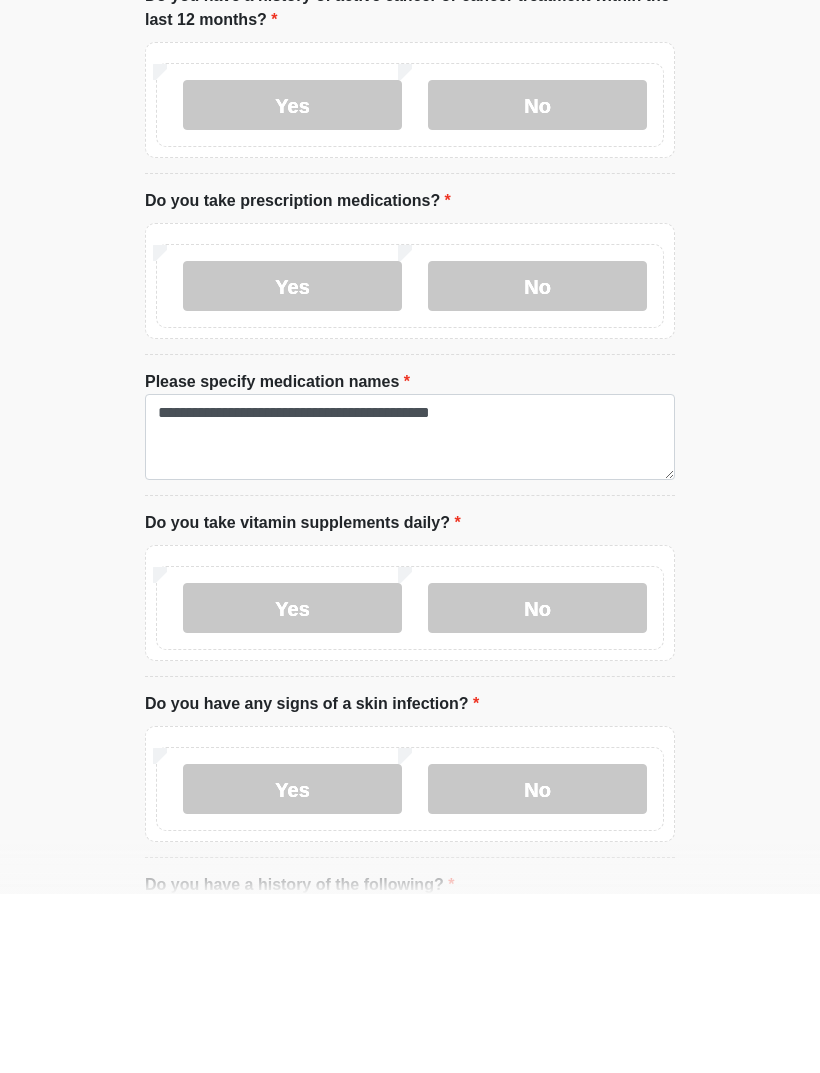 scroll, scrollTop: 591, scrollLeft: 0, axis: vertical 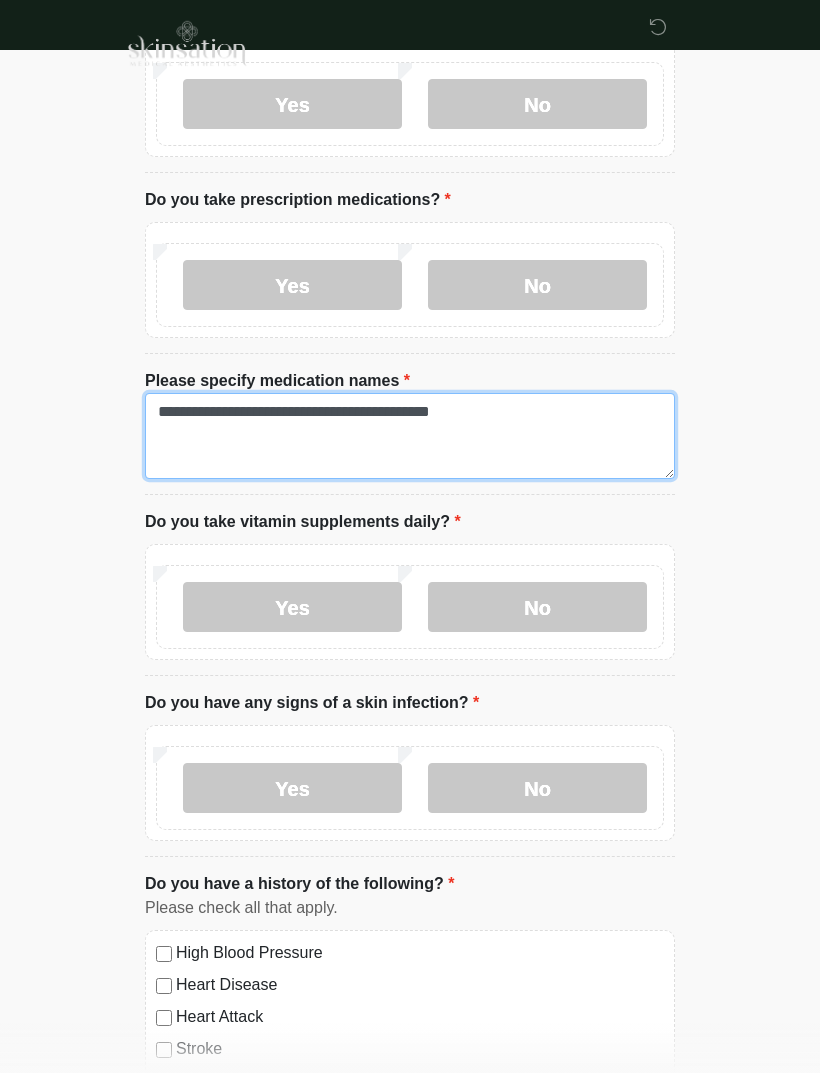 type on "**********" 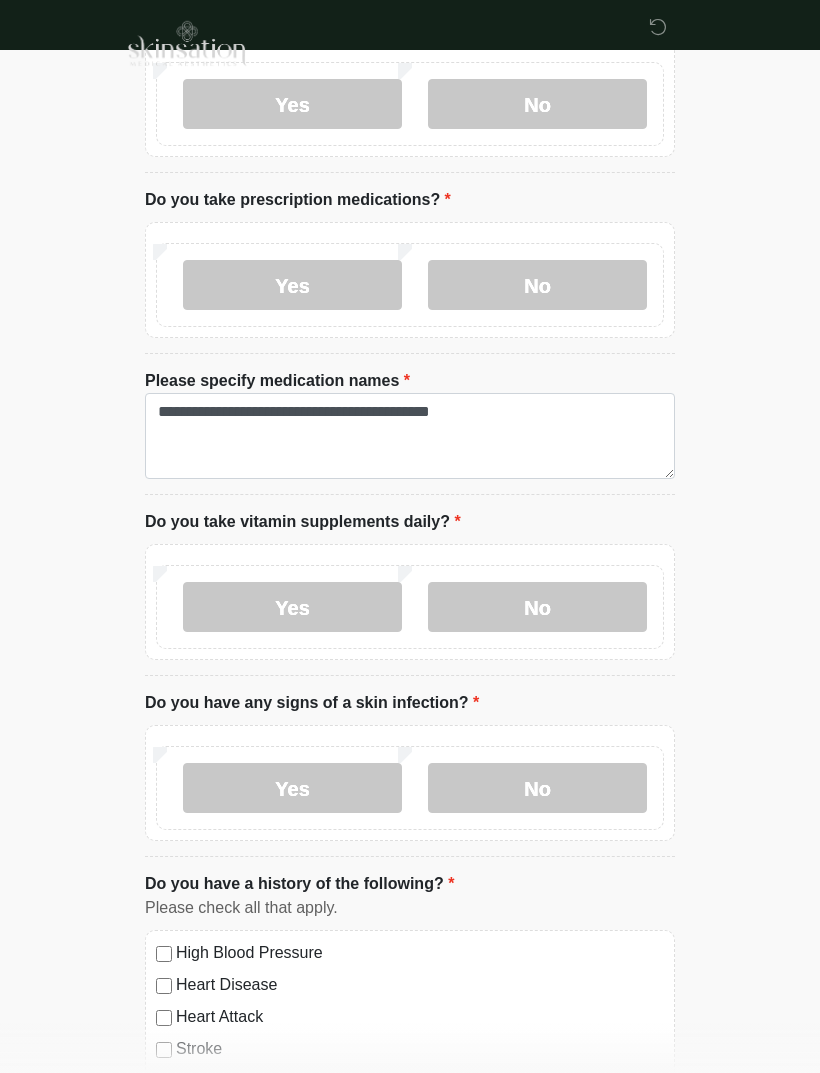 click on "No" at bounding box center (537, 607) 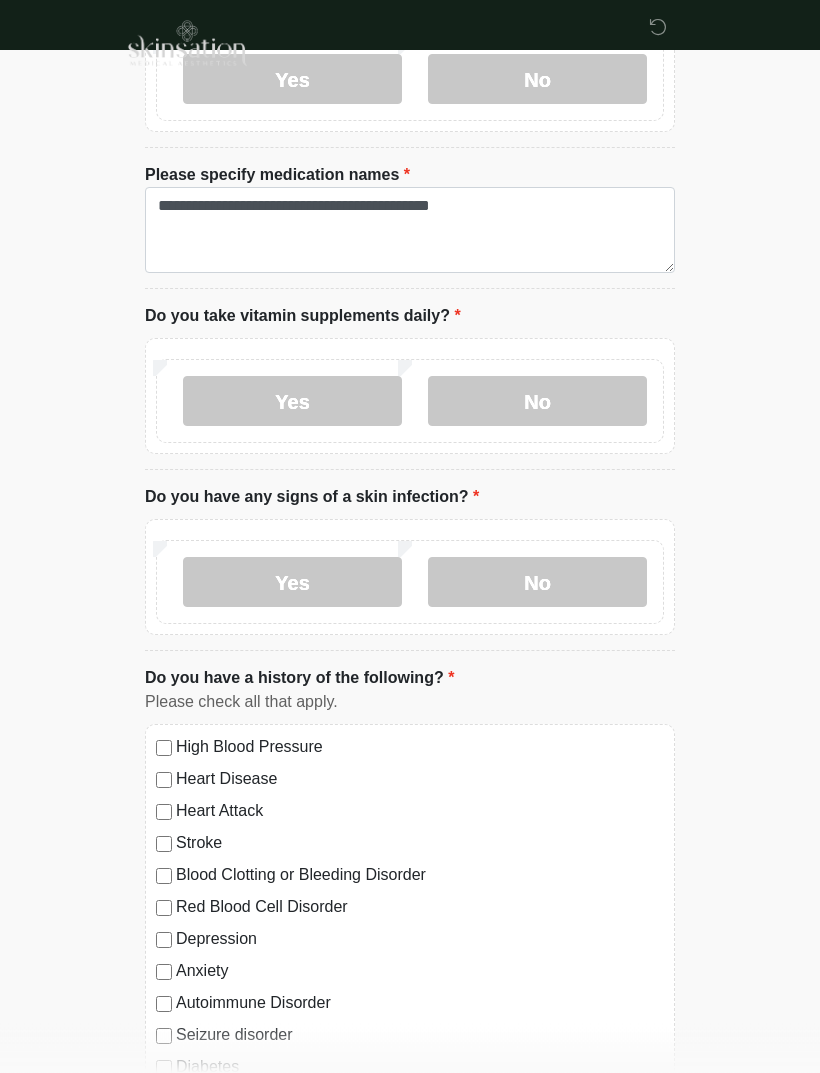 scroll, scrollTop: 803, scrollLeft: 0, axis: vertical 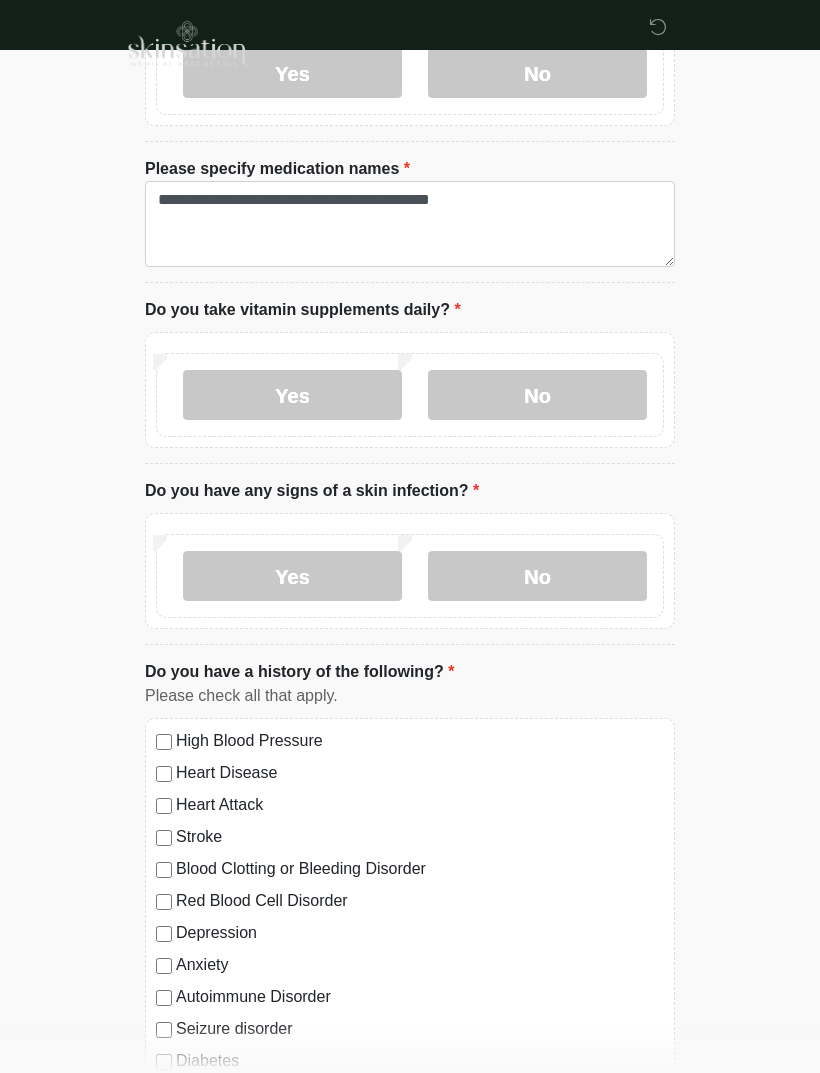 click on "No" at bounding box center [537, 576] 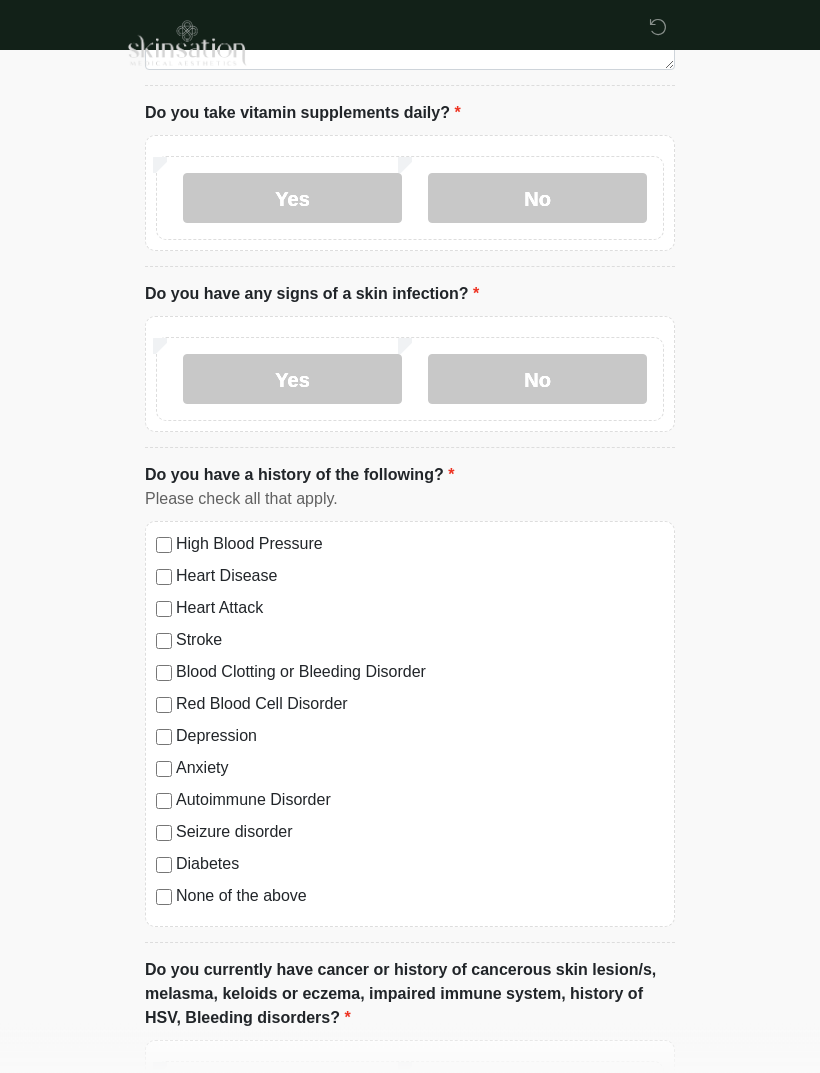 scroll, scrollTop: 1016, scrollLeft: 0, axis: vertical 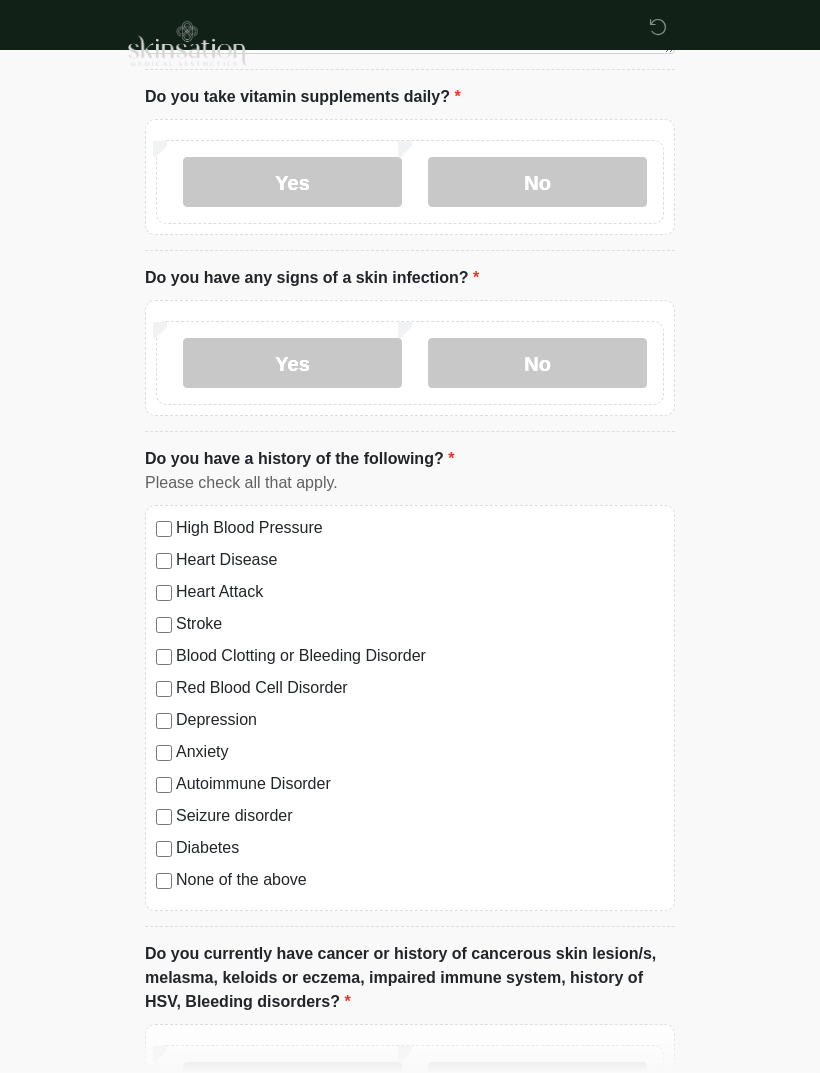 click on "High Blood Pressure" at bounding box center (420, 528) 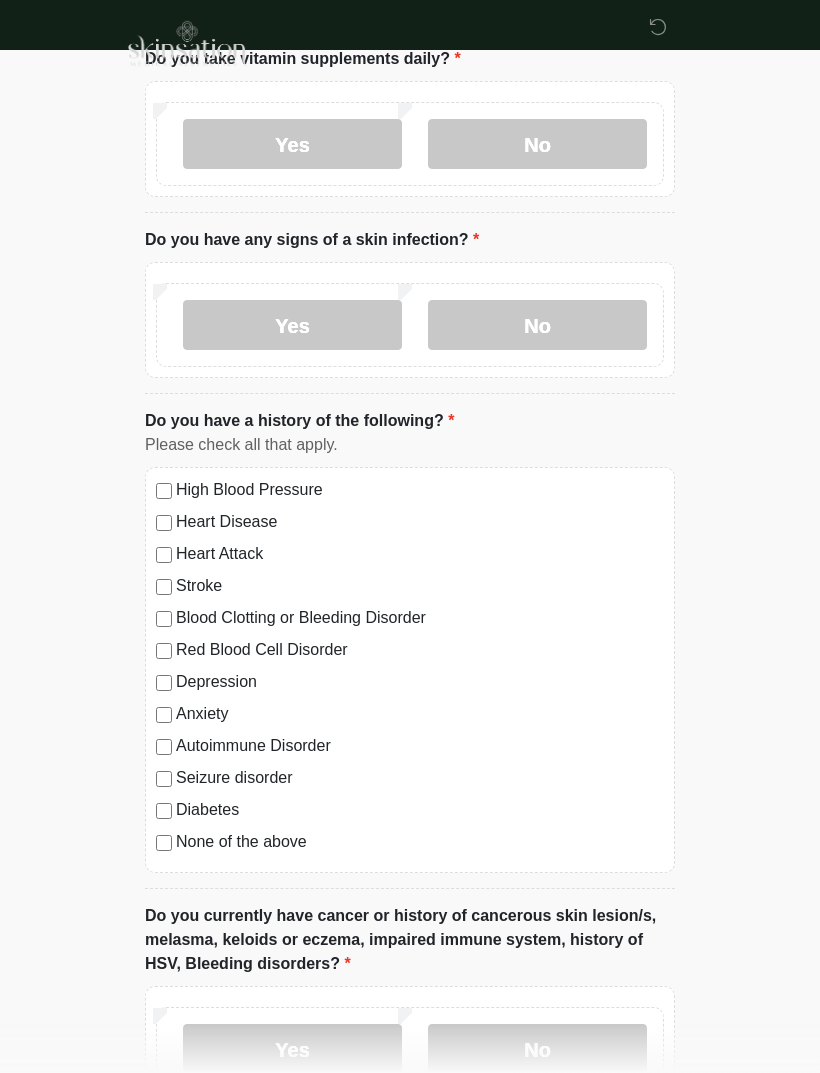 scroll, scrollTop: 1069, scrollLeft: 0, axis: vertical 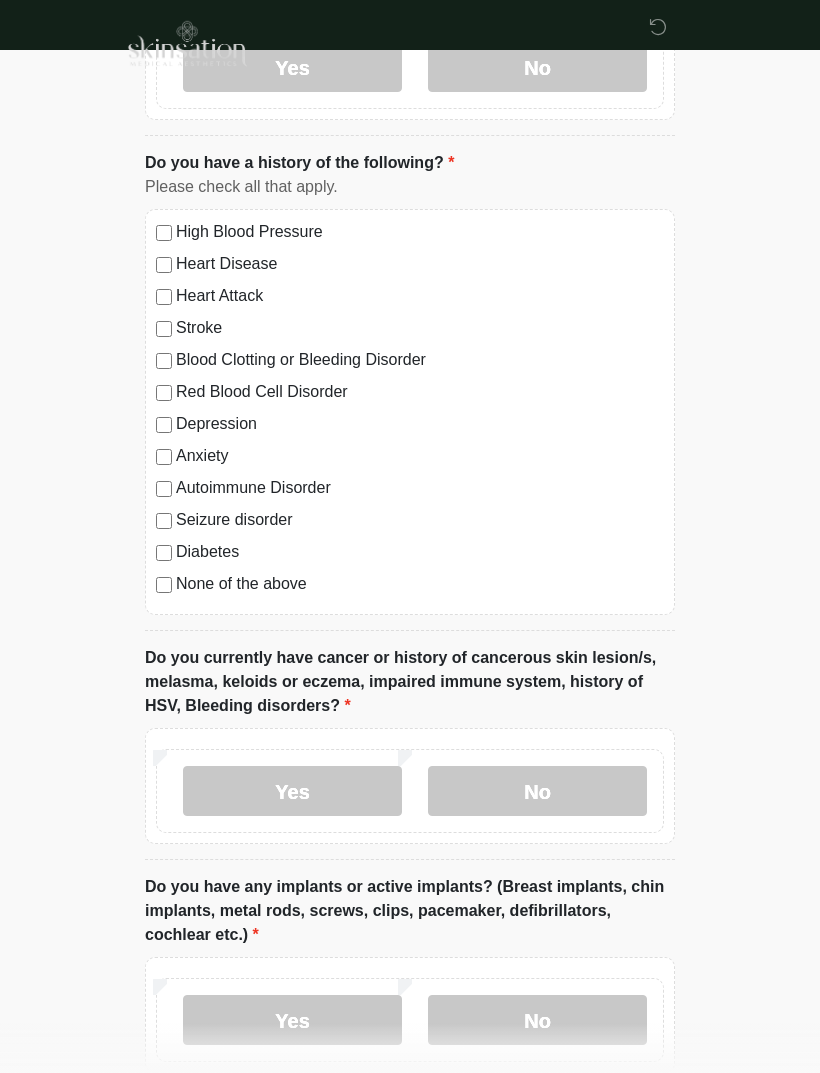 click on "Diabetes" at bounding box center [420, 552] 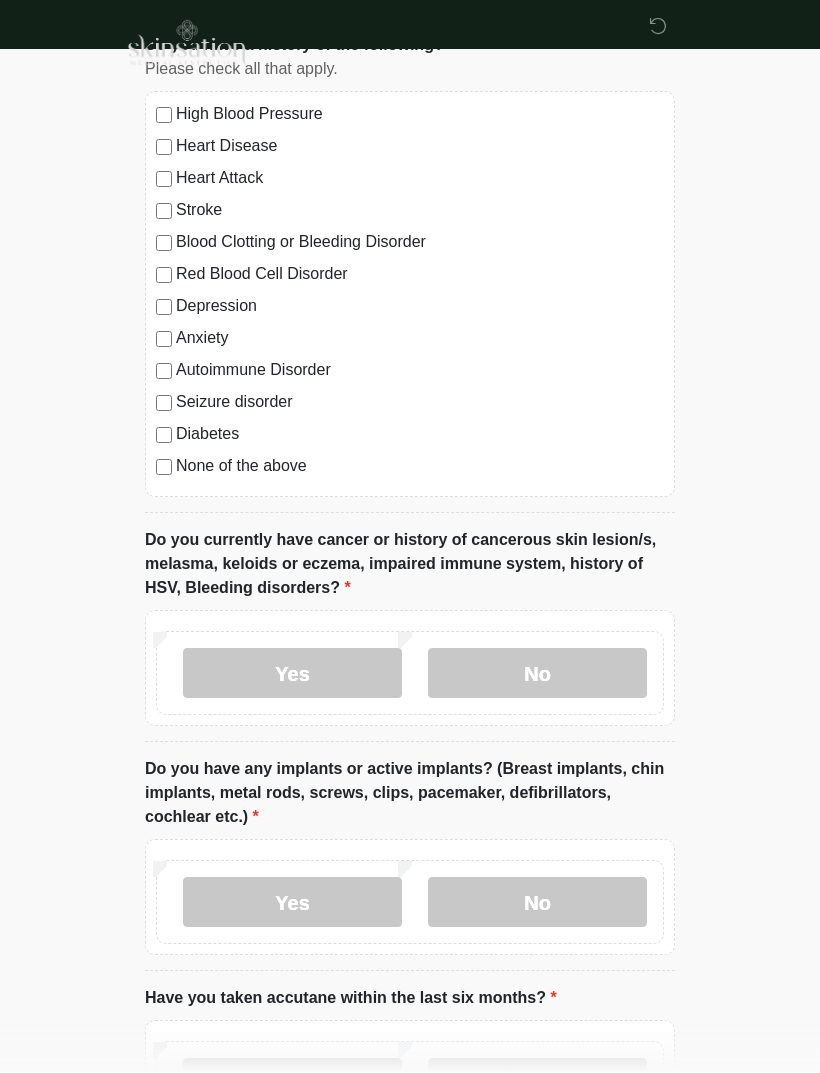 click on "No" at bounding box center [537, 674] 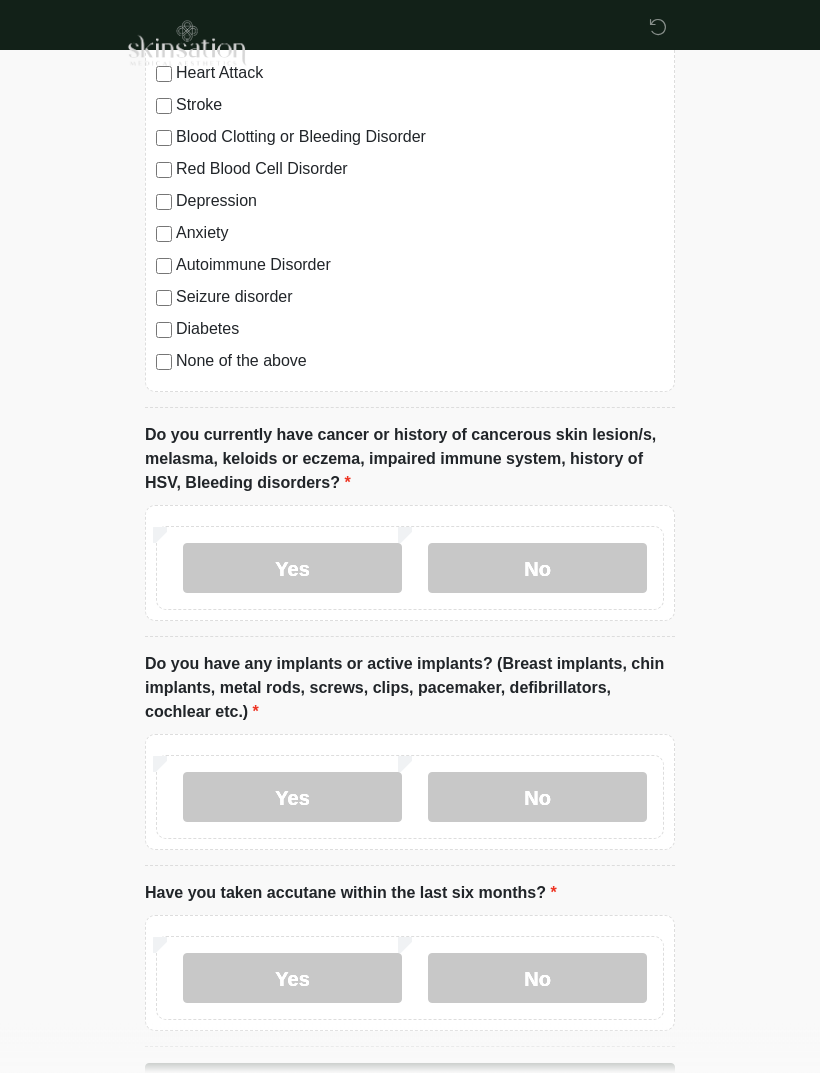 scroll, scrollTop: 1546, scrollLeft: 0, axis: vertical 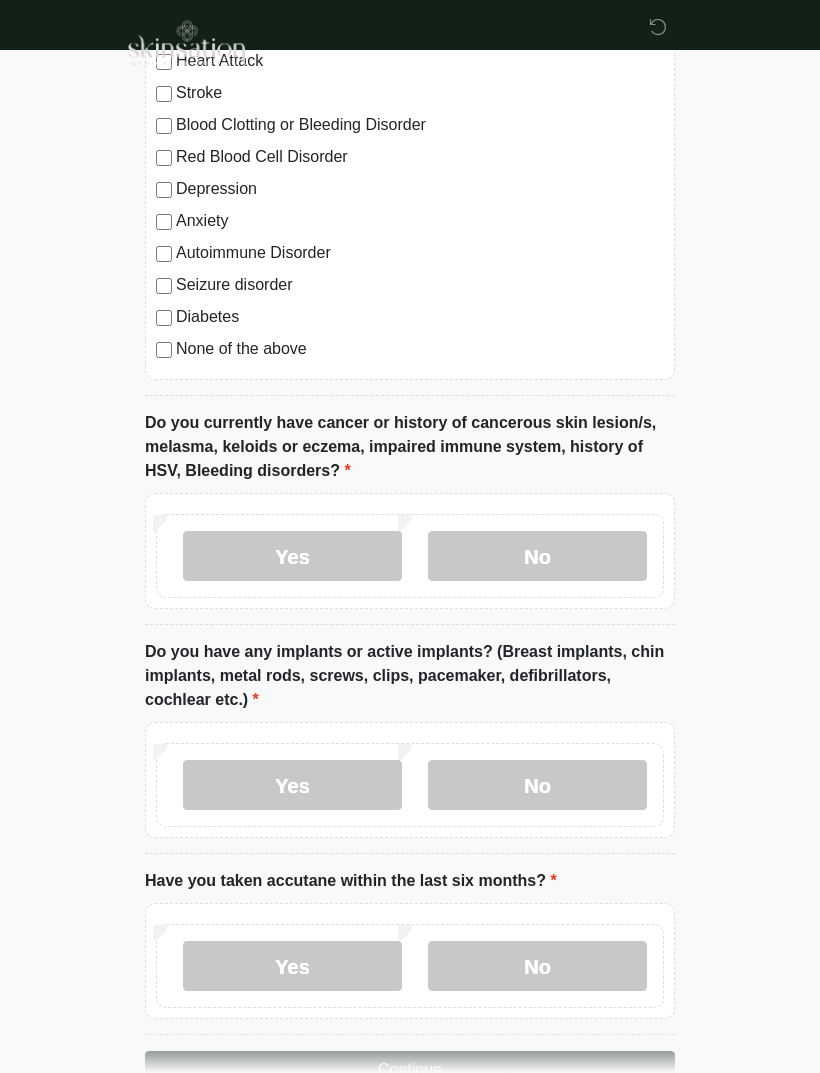 click on "No" at bounding box center [537, 786] 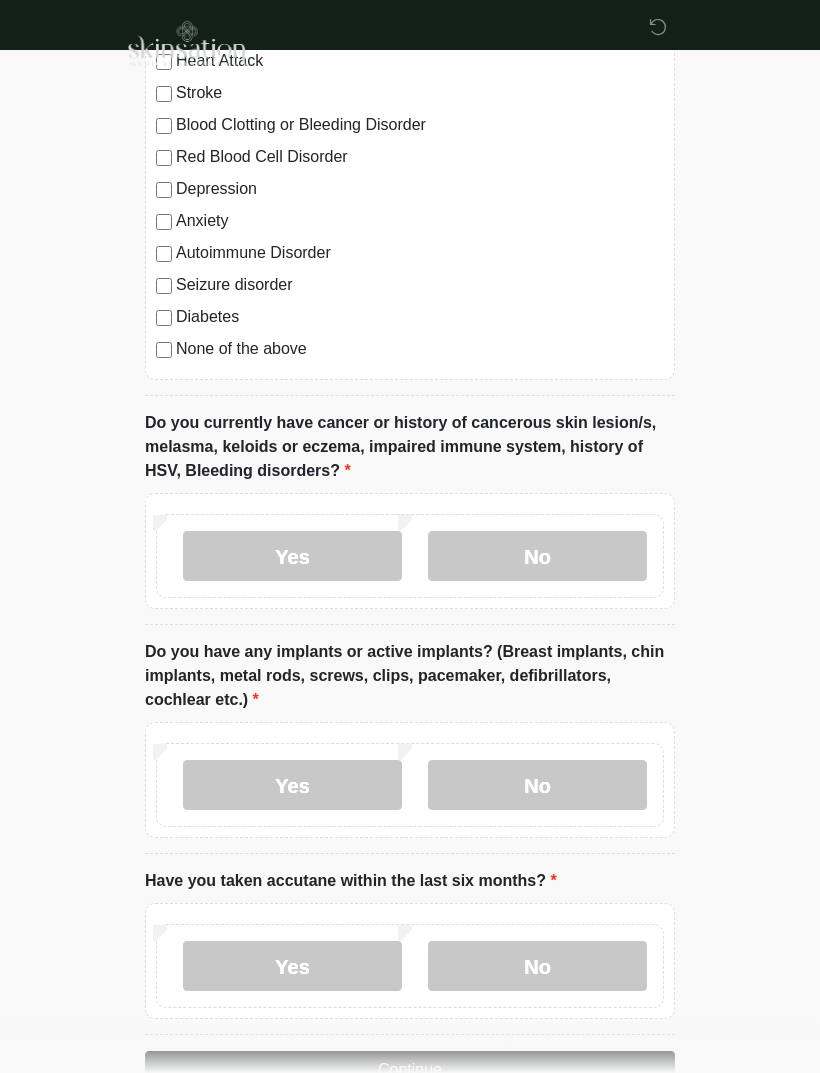 scroll, scrollTop: 1602, scrollLeft: 0, axis: vertical 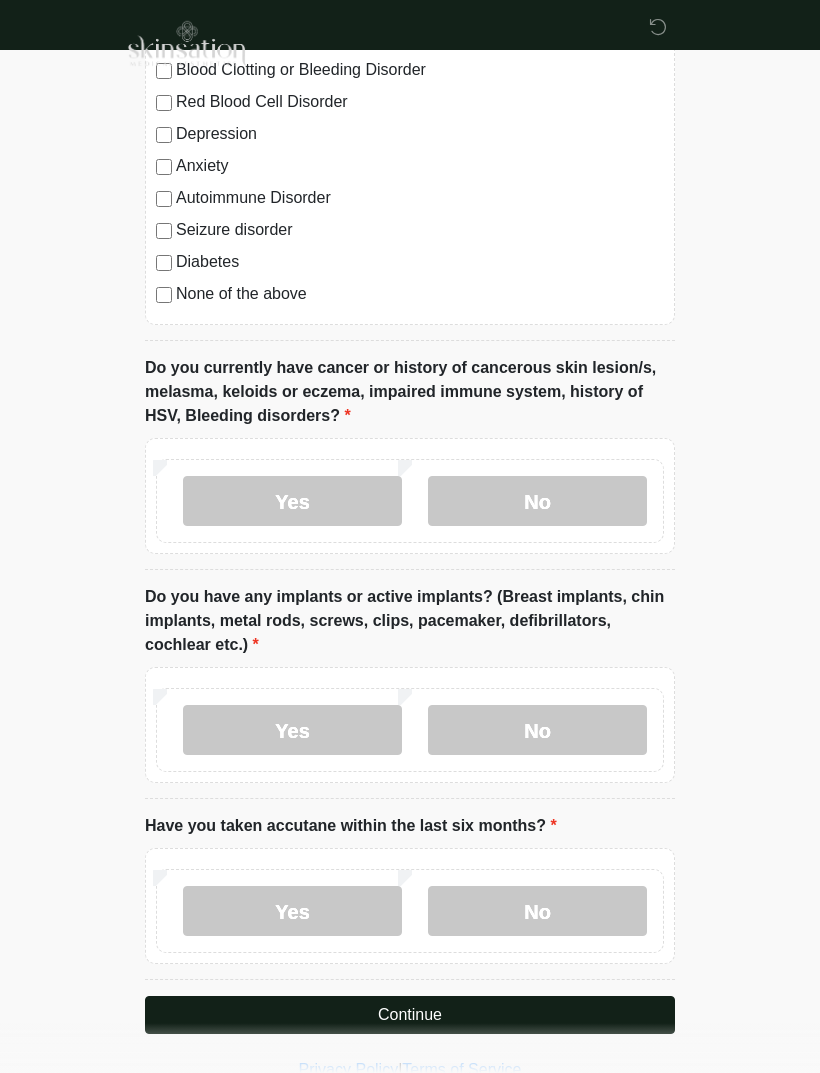 click on "No" at bounding box center [537, 911] 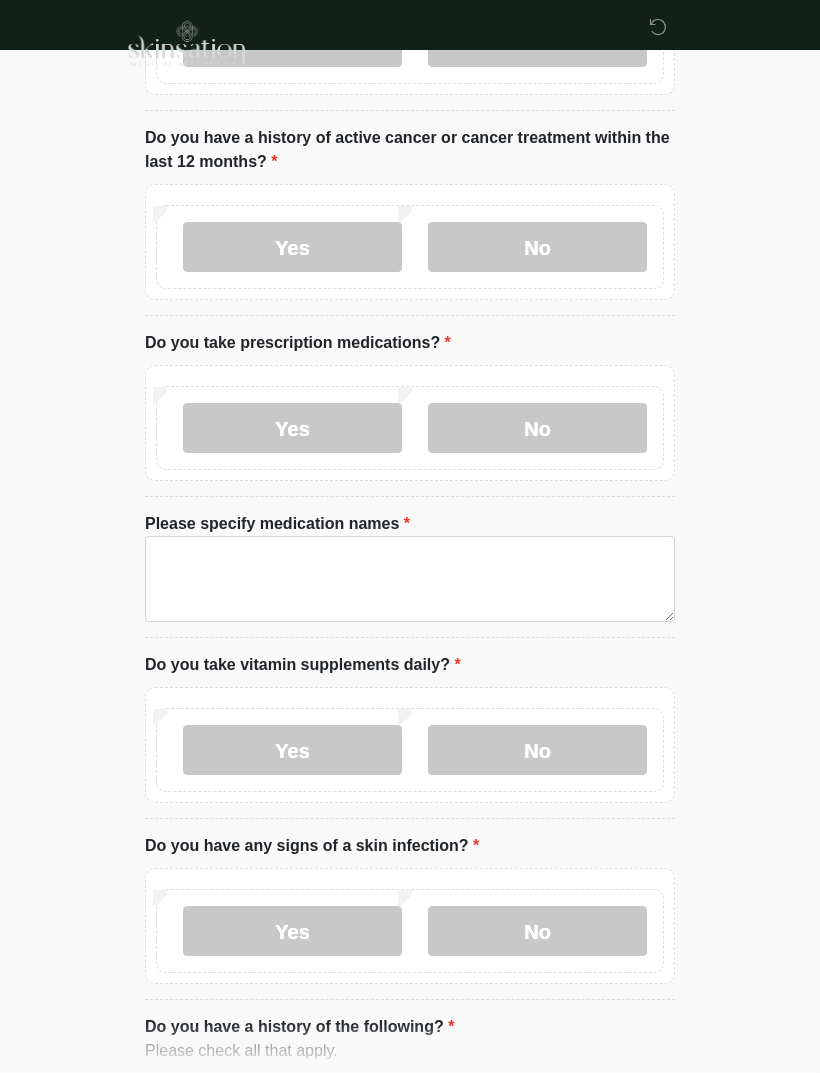 scroll, scrollTop: 0, scrollLeft: 0, axis: both 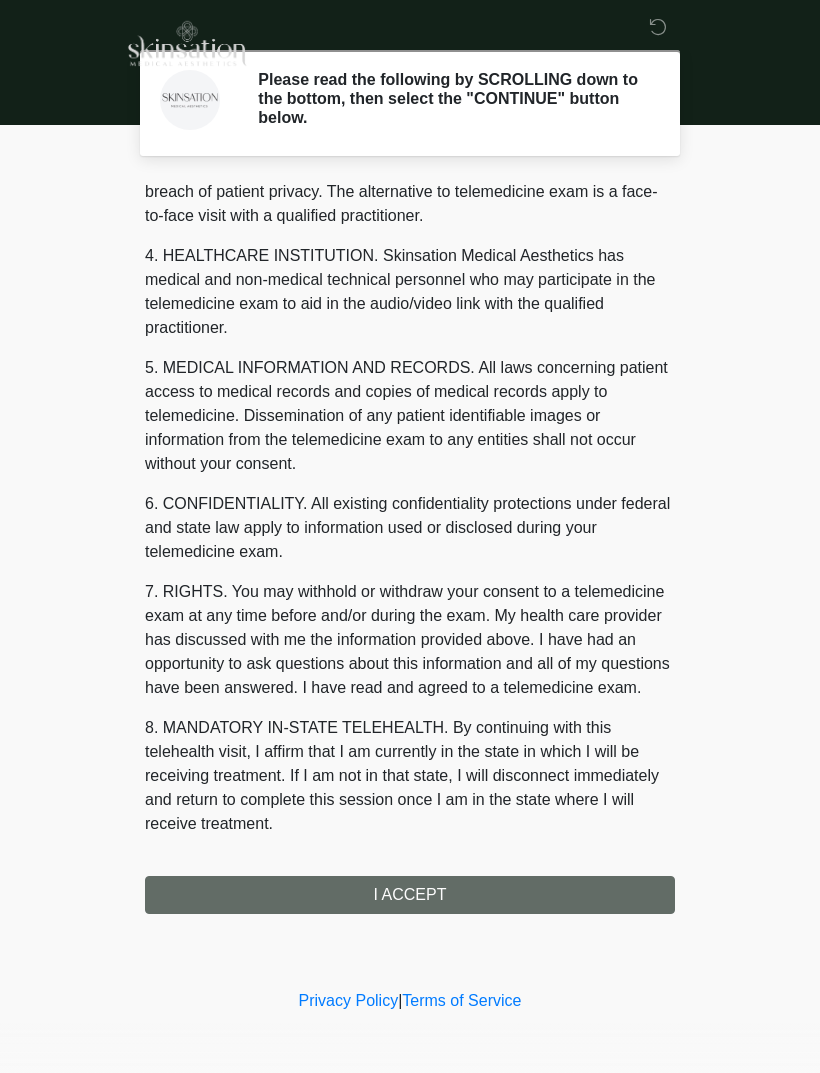 click on "1. PURPOSE. The purpose of this form is to obtain your consent for a telemedicine exam with a qualified practitioner. The purpose of this exam is to assist in the treatment of:  2. NATURE OF TELEMEDICINE EXAM. Telemedicine involves the use of audio, video or other electronic communications to interact with you, consult with your healthcare provider and/or review your medical information for the purpose of treatment clearance, follow-up and/or education. During your telemedicine exam, details of your medical history and personal health information may be discussed with other health professionals through the use of interactive video, audio and telecommunications technology. Additionally, a physical examination of you may take place. 4. HEALTHCARE INSTITUTION. Skinsation Medical Aesthetics has medical and non-medical technical personnel who may participate in the telemedicine exam to aid in the audio/video link with the qualified practitioner.
I ACCEPT" at bounding box center [410, 546] 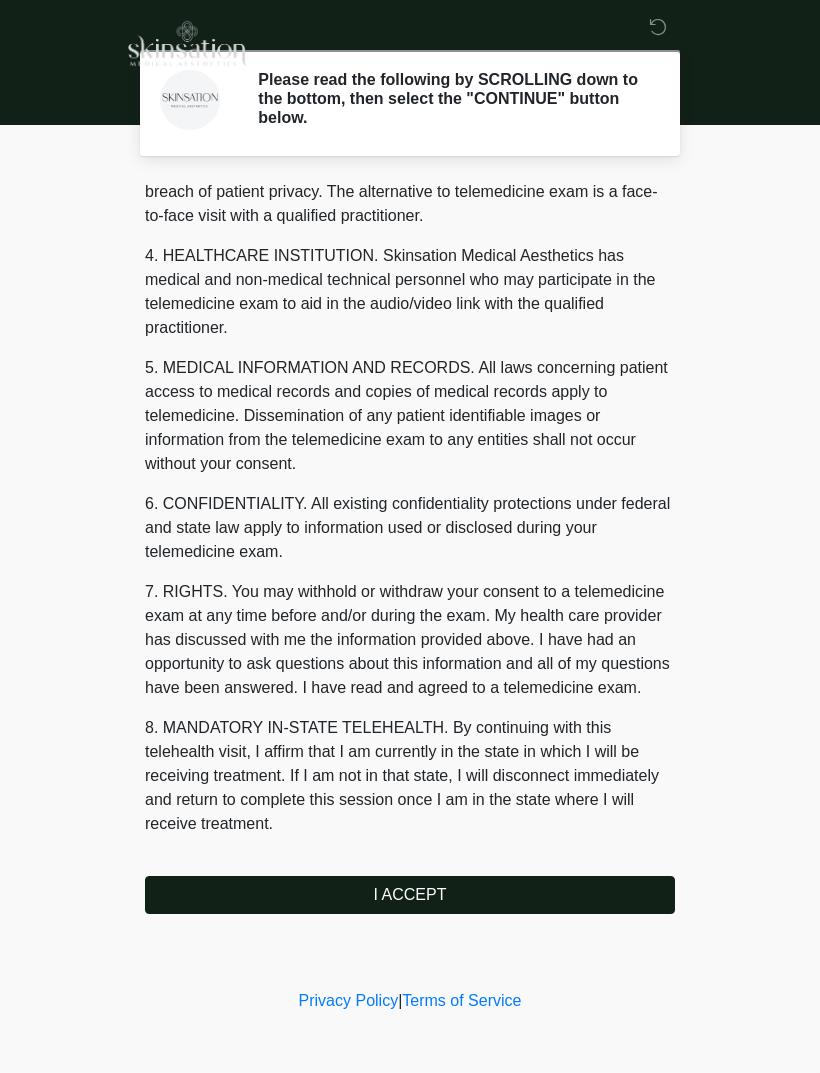 click on "I ACCEPT" at bounding box center (410, 895) 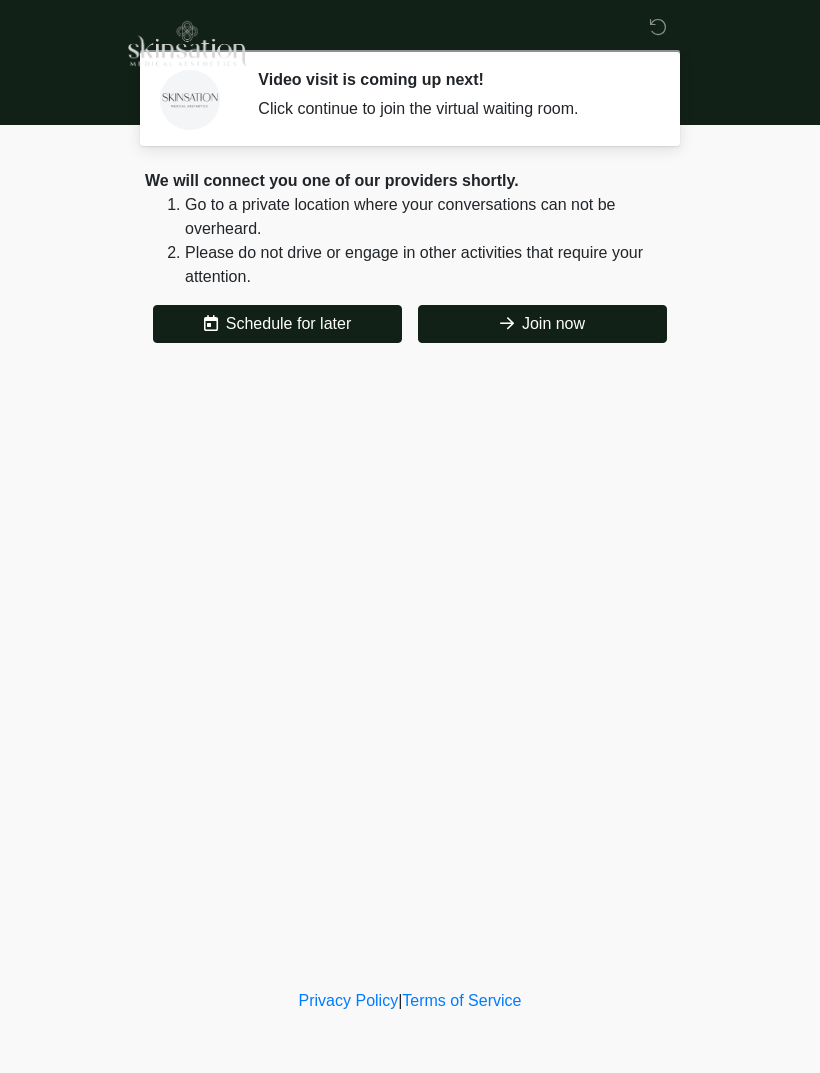 click on "Join now" at bounding box center [542, 324] 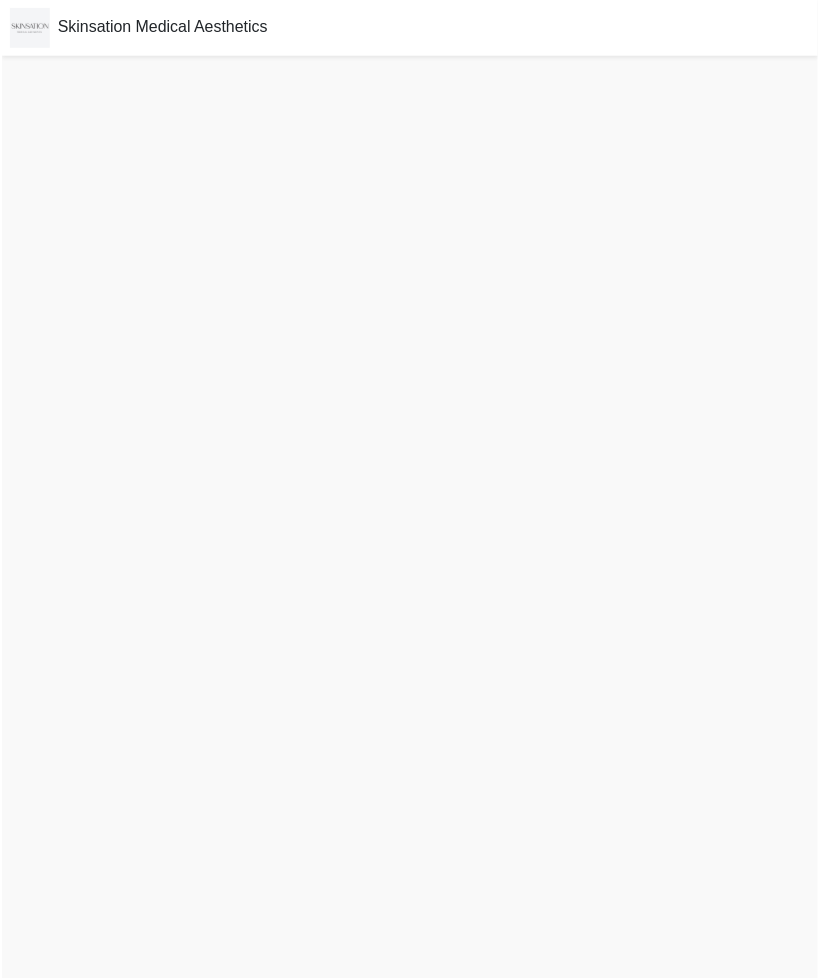 scroll, scrollTop: 0, scrollLeft: 0, axis: both 